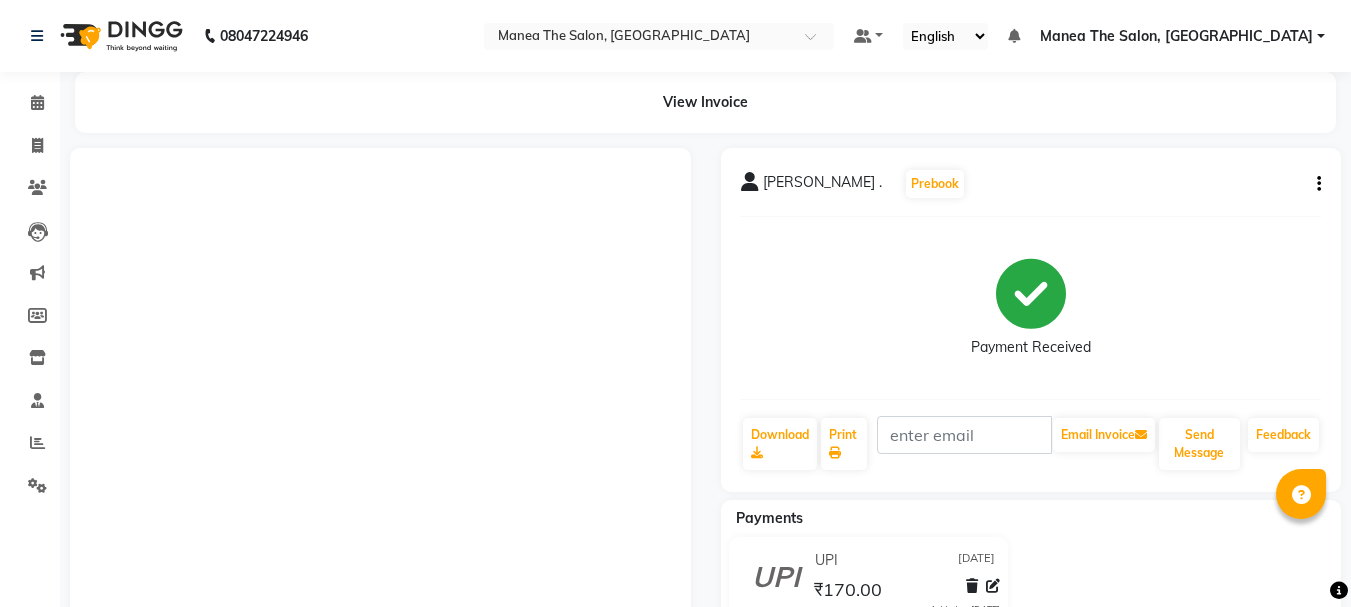 scroll, scrollTop: 0, scrollLeft: 0, axis: both 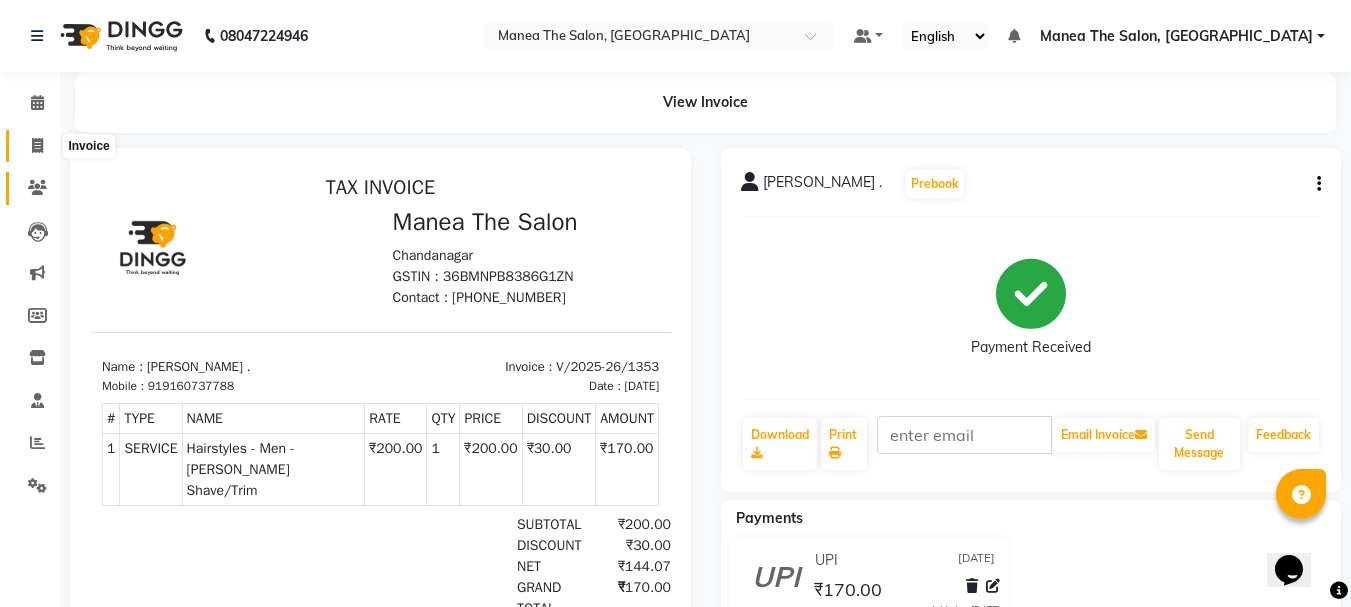 drag, startPoint x: 38, startPoint y: 141, endPoint x: 51, endPoint y: 188, distance: 48.76474 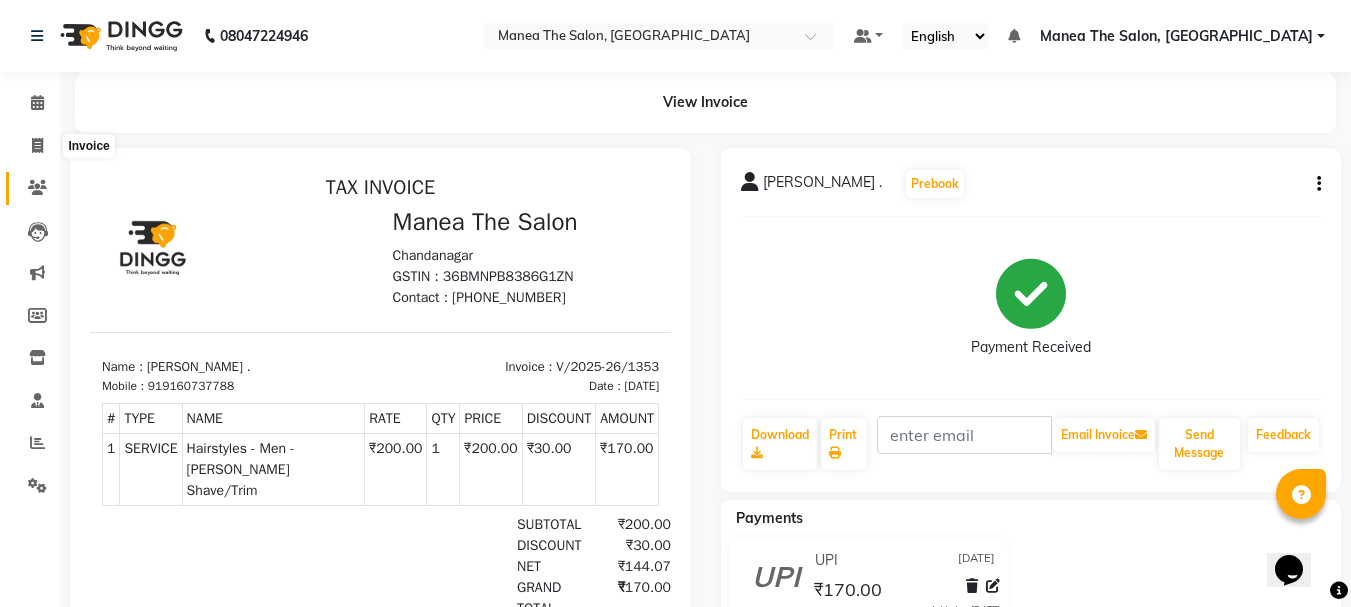 select on "service" 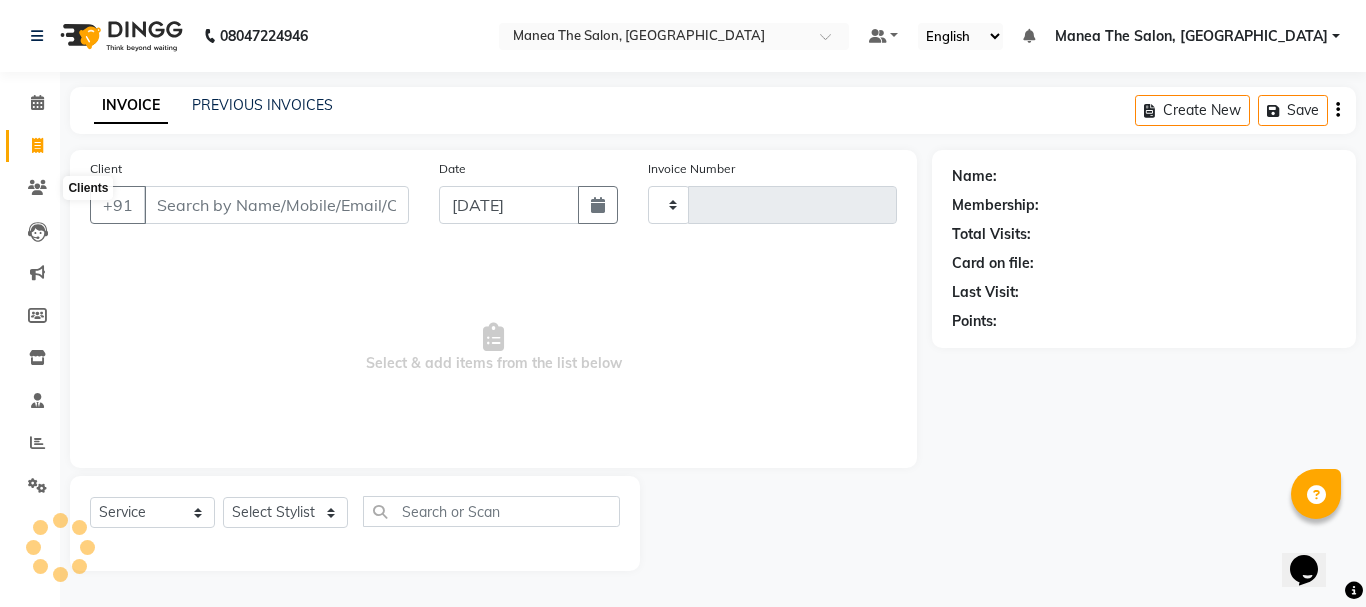 type on "1354" 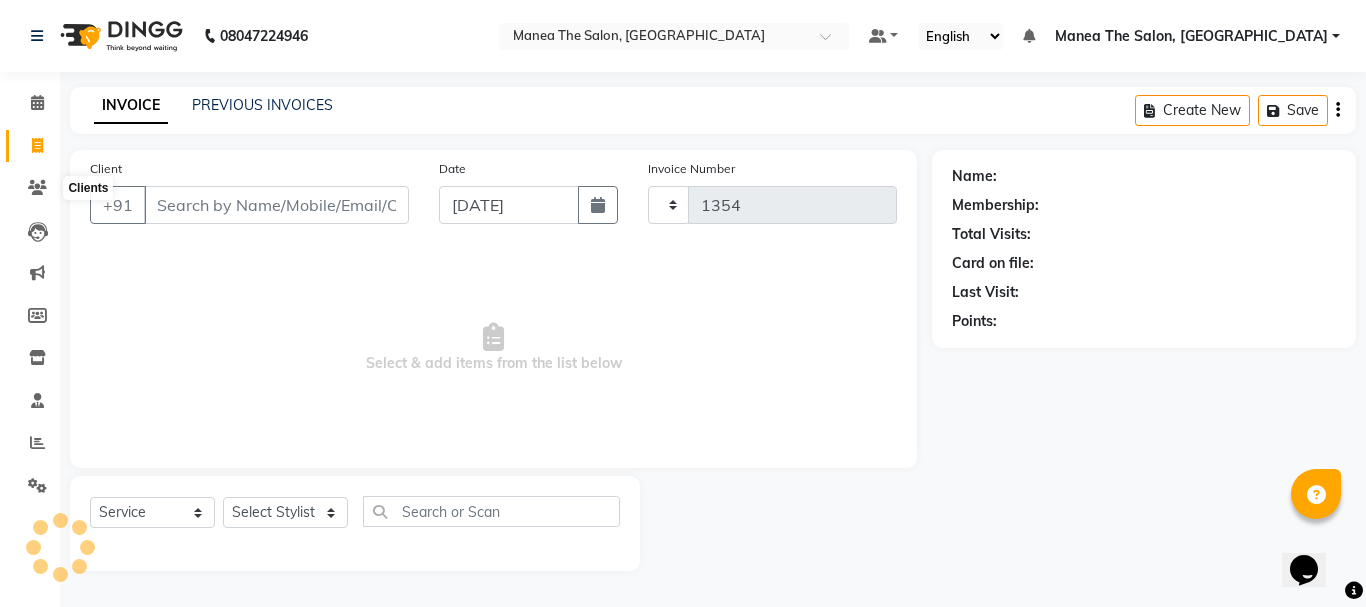 select on "7351" 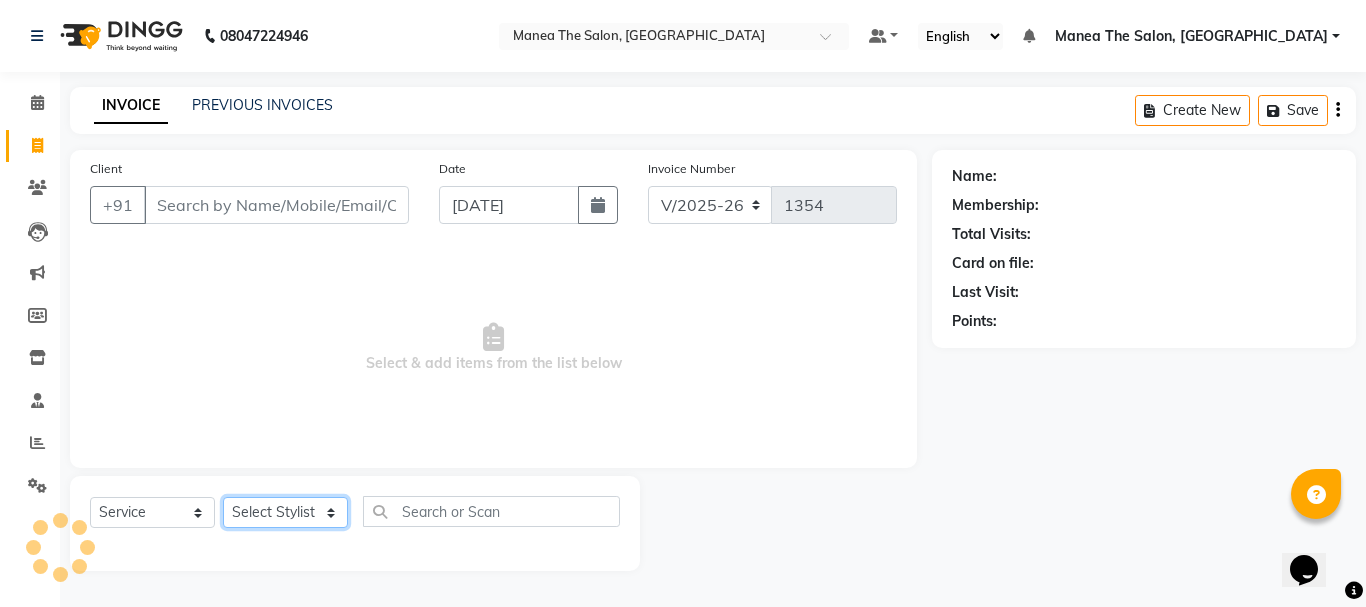 click on "Select Stylist" 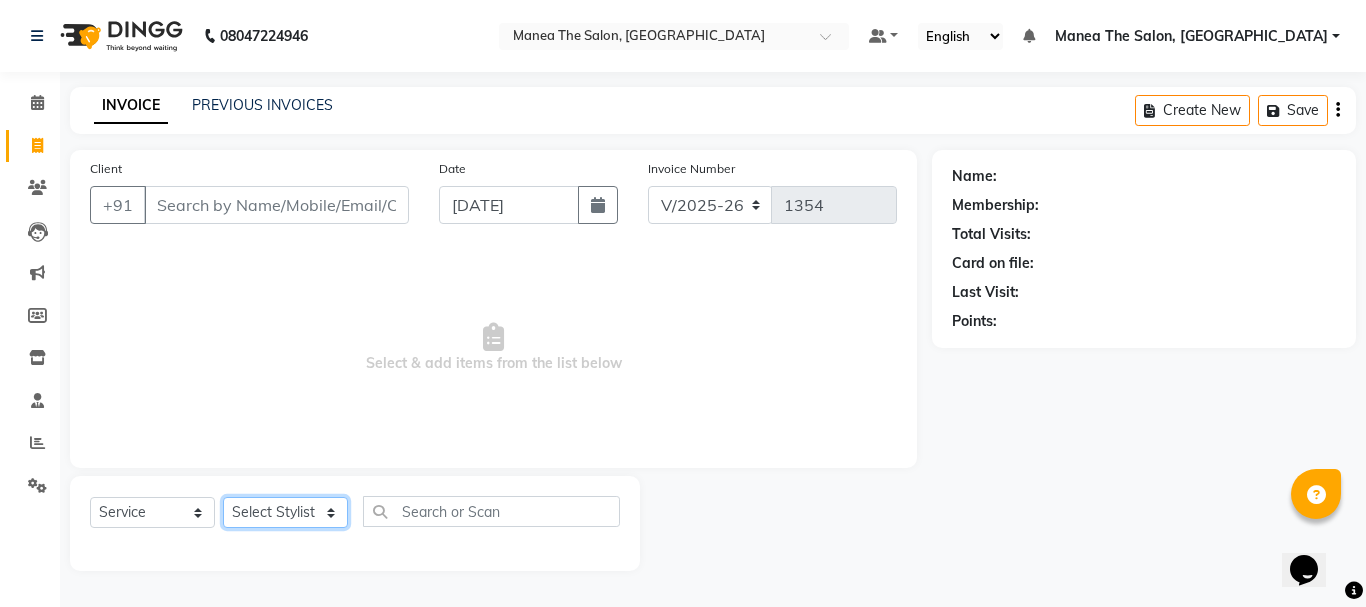 select on "63577" 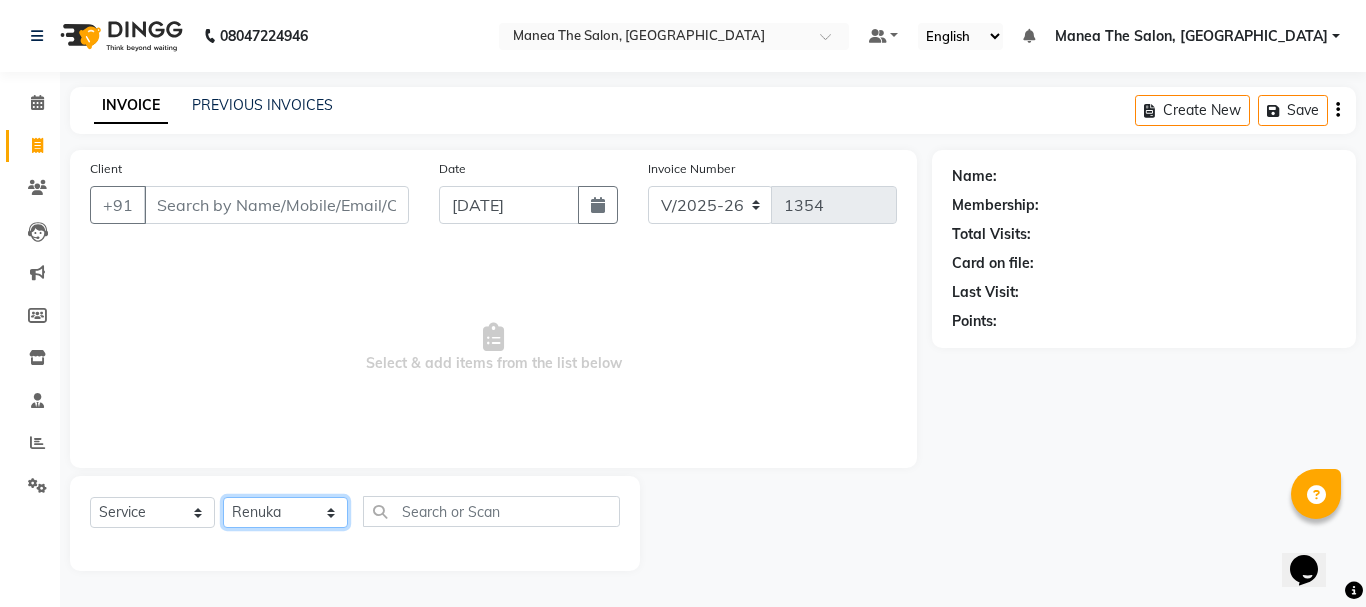 click on "Select Stylist [PERSON_NAME] Divya [PERSON_NAME] Renuka [PERSON_NAME]" 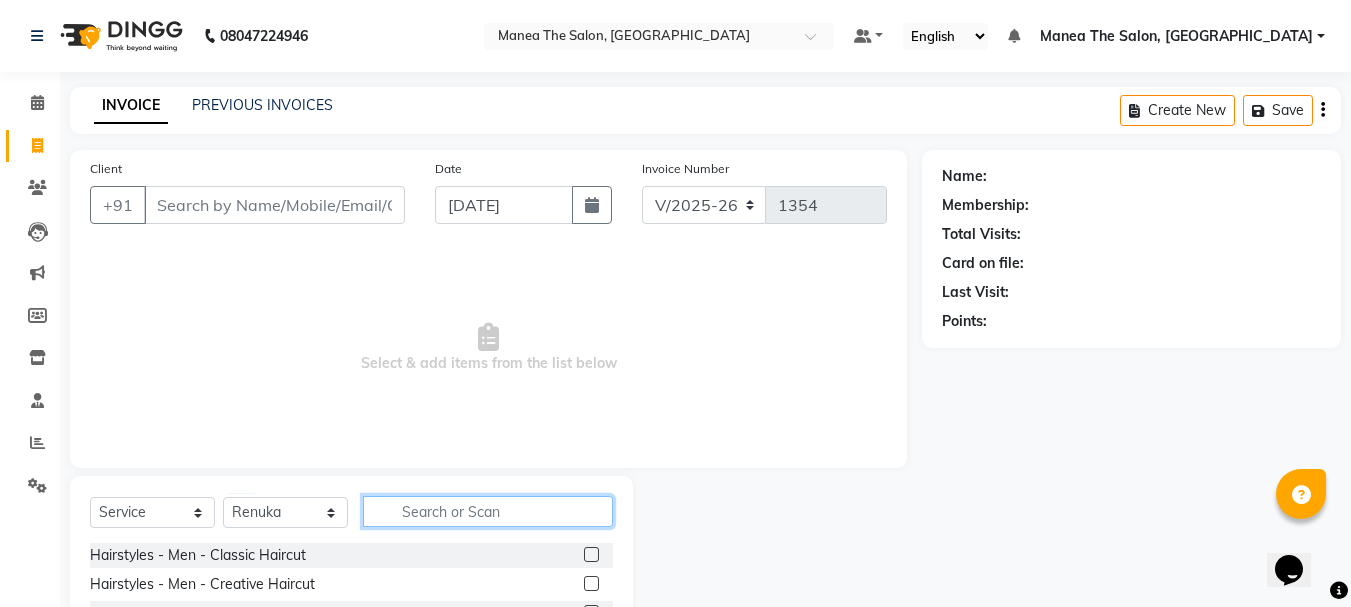 click 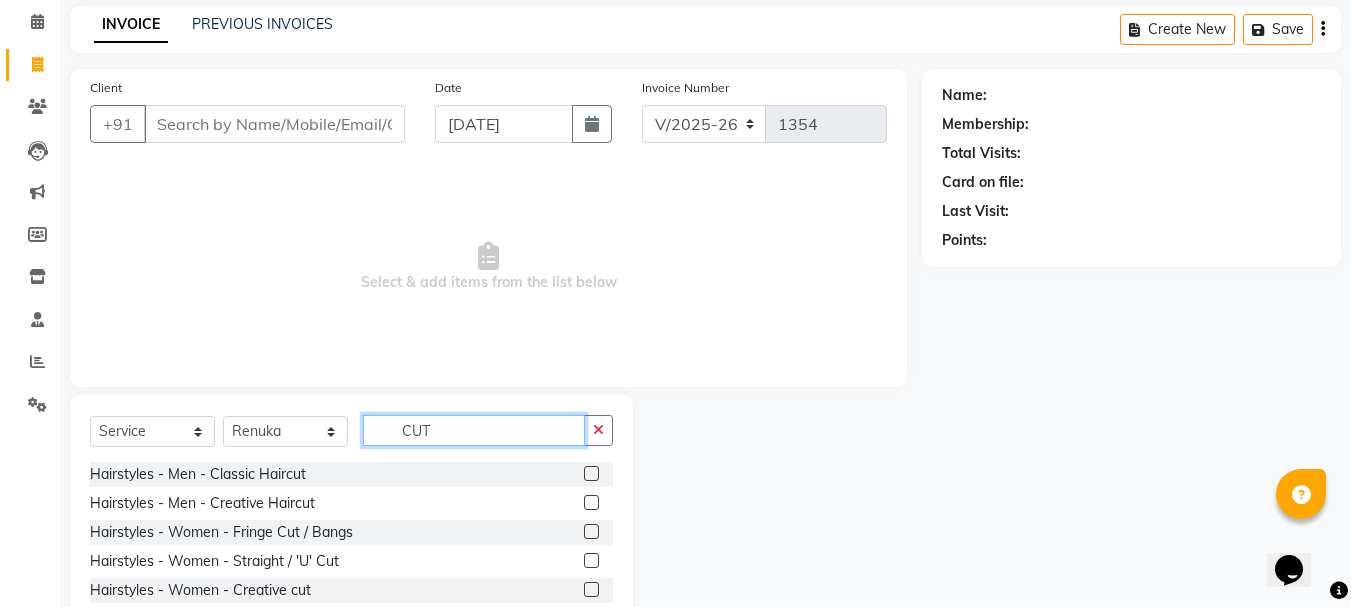 scroll, scrollTop: 194, scrollLeft: 0, axis: vertical 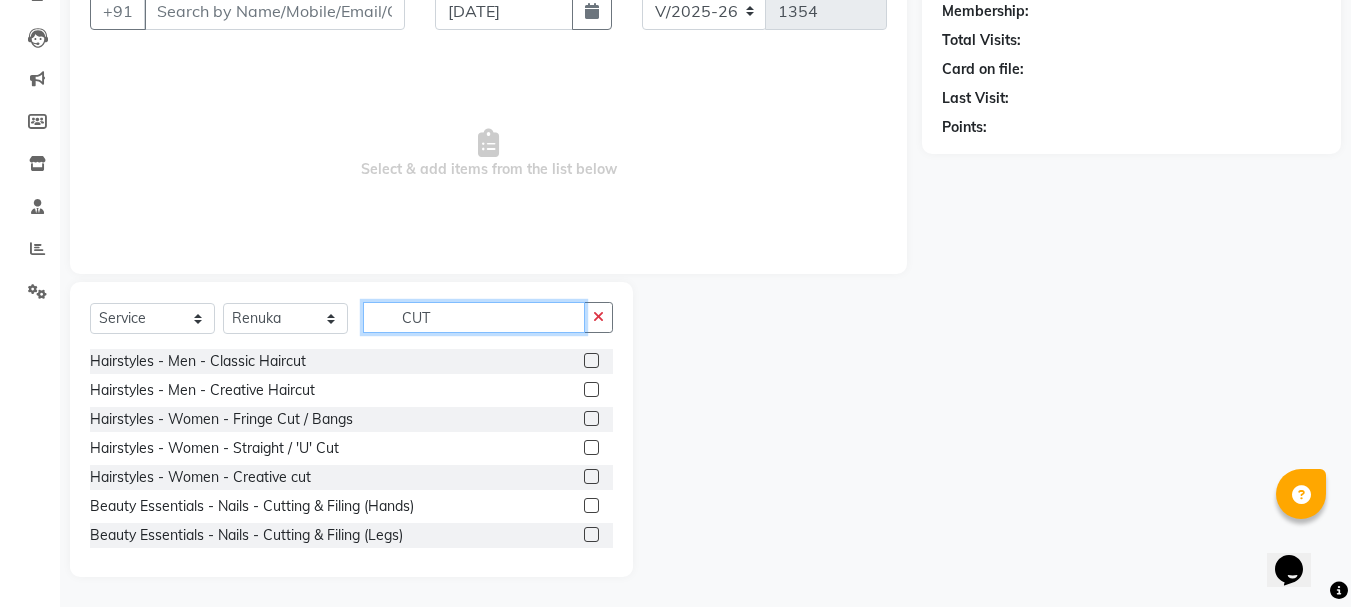 type on "CUT" 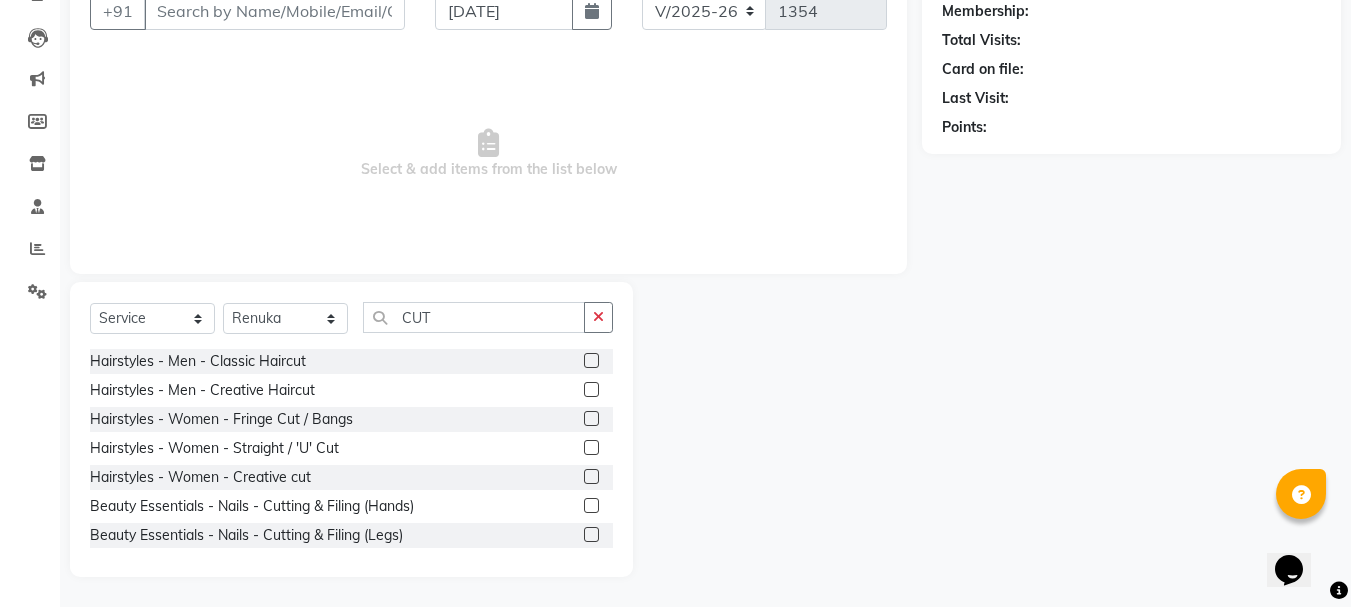 click 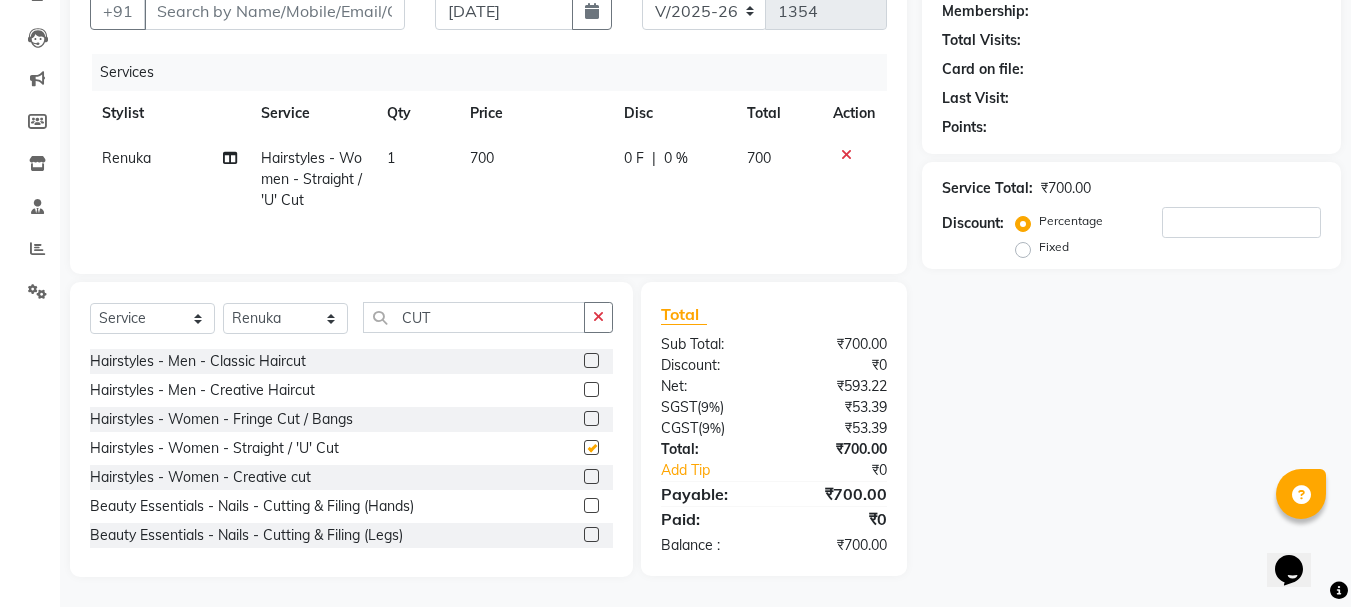 checkbox on "false" 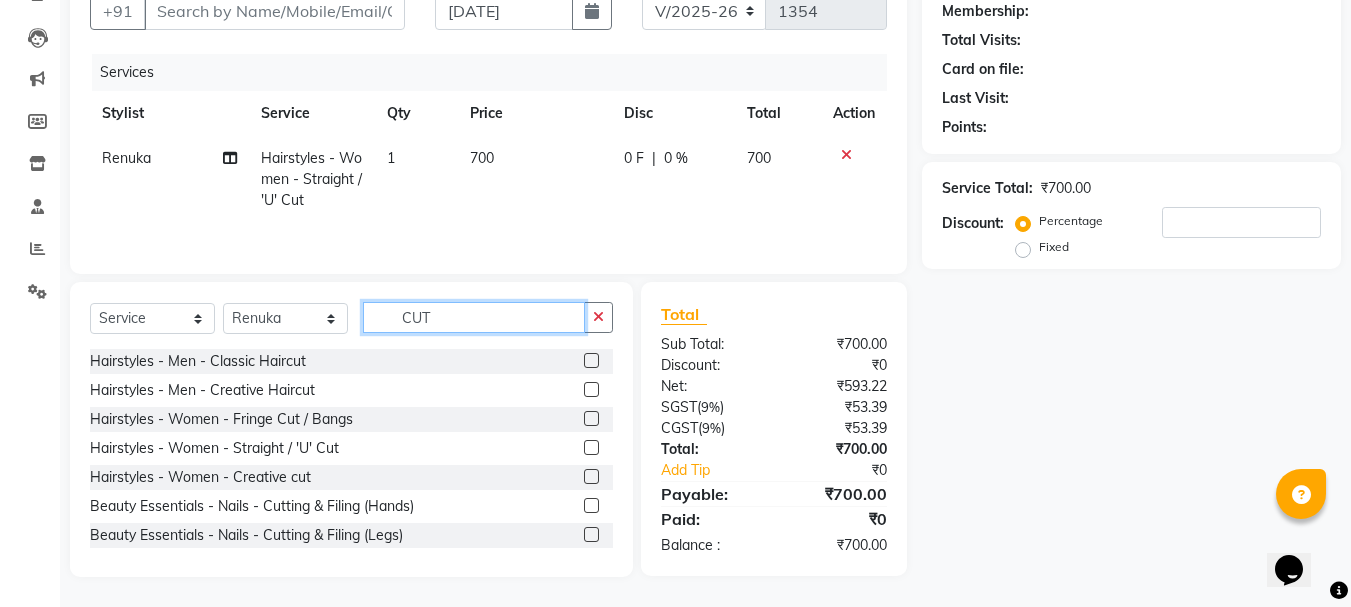 click on "CUT" 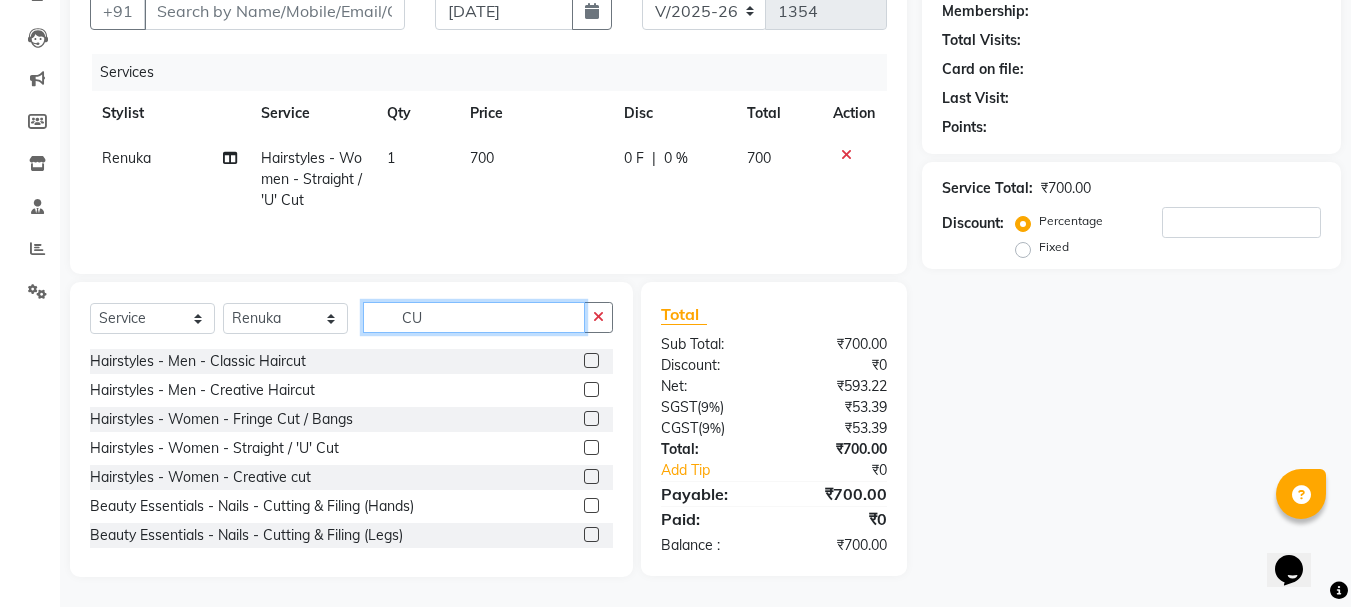 type on "C" 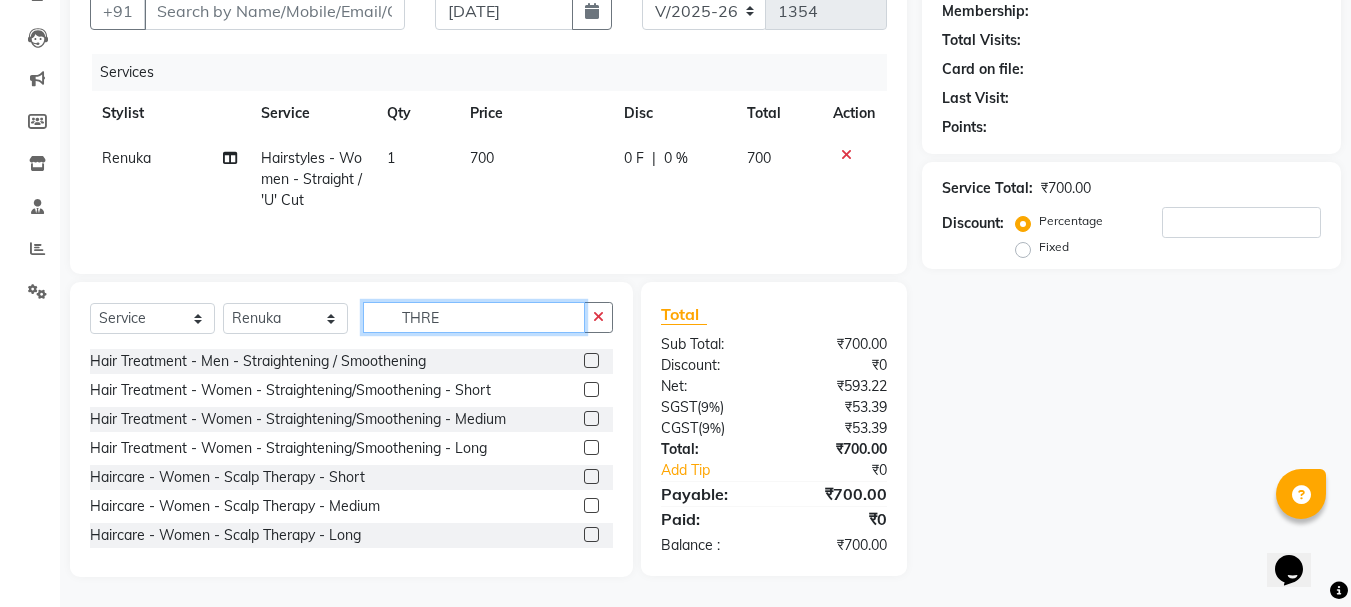 scroll, scrollTop: 193, scrollLeft: 0, axis: vertical 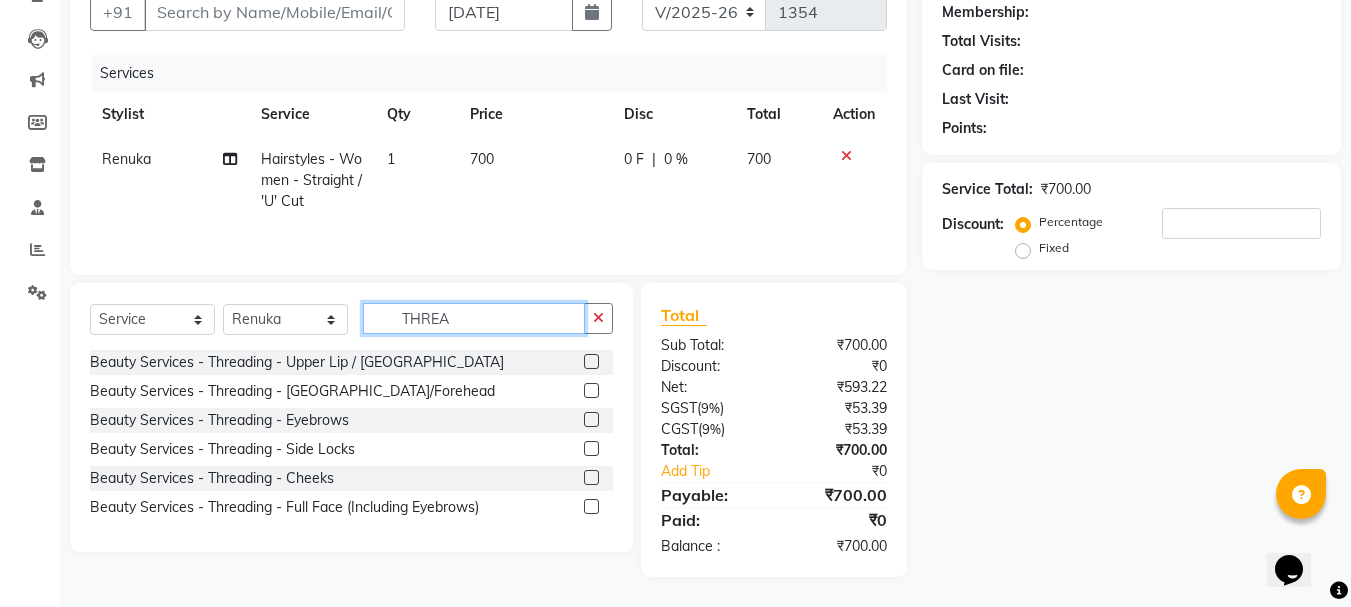 type on "THREA" 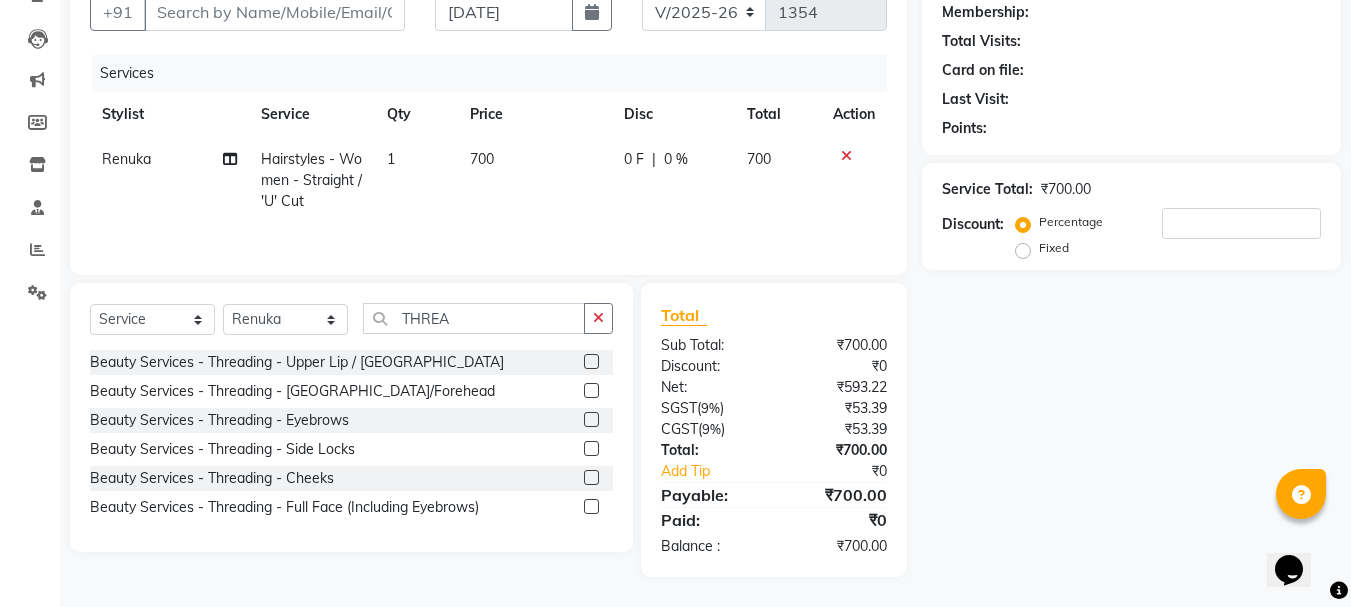 click 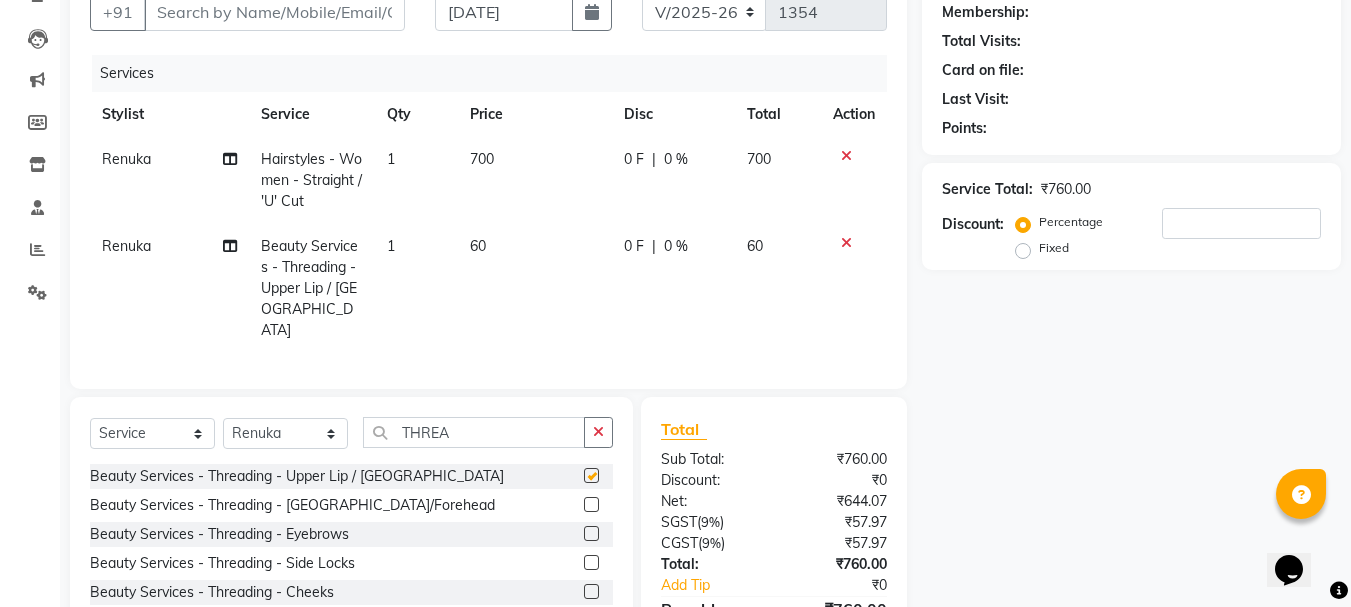 checkbox on "false" 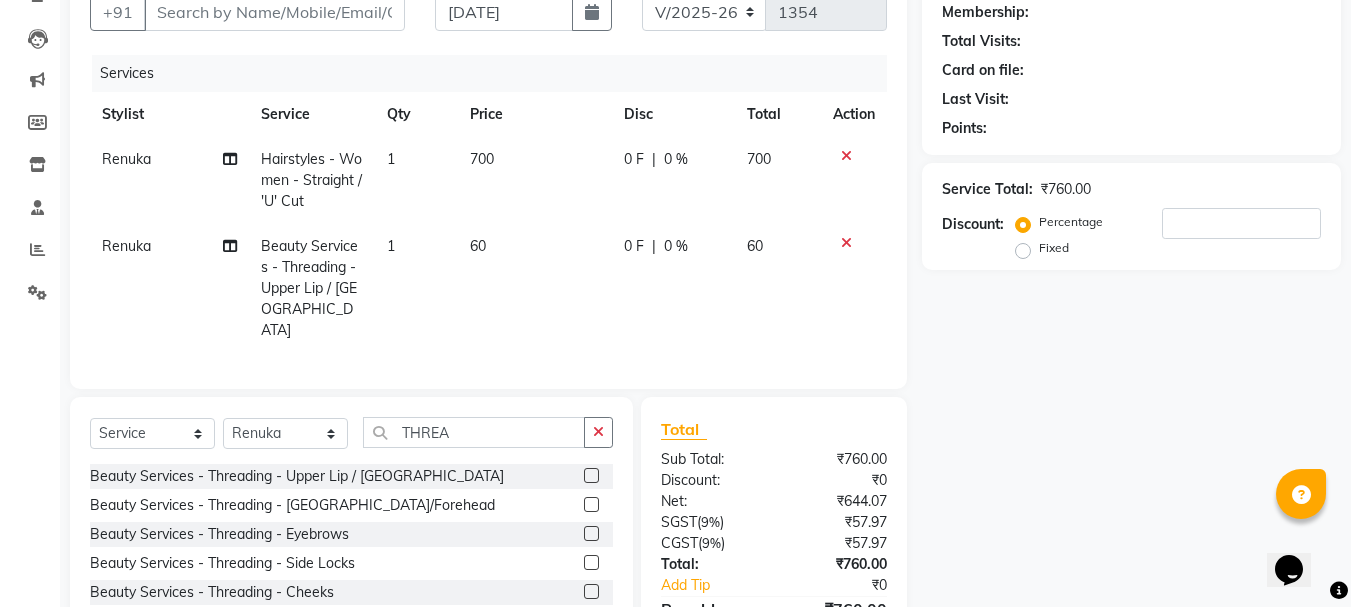 click 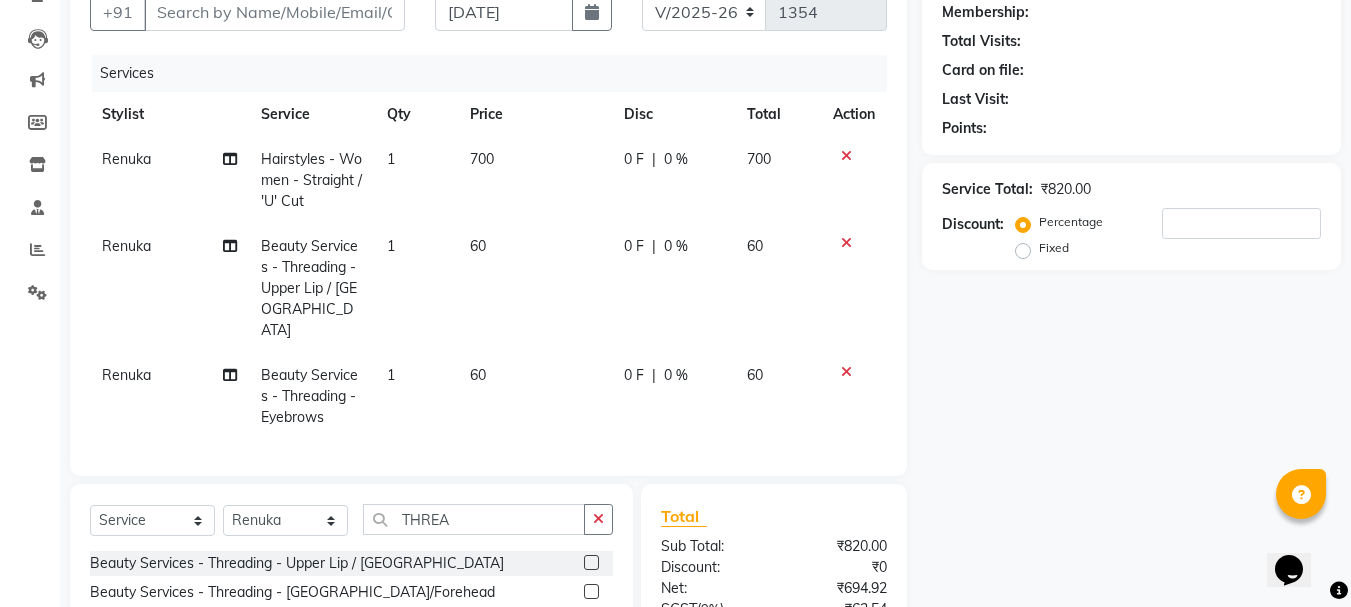 checkbox on "false" 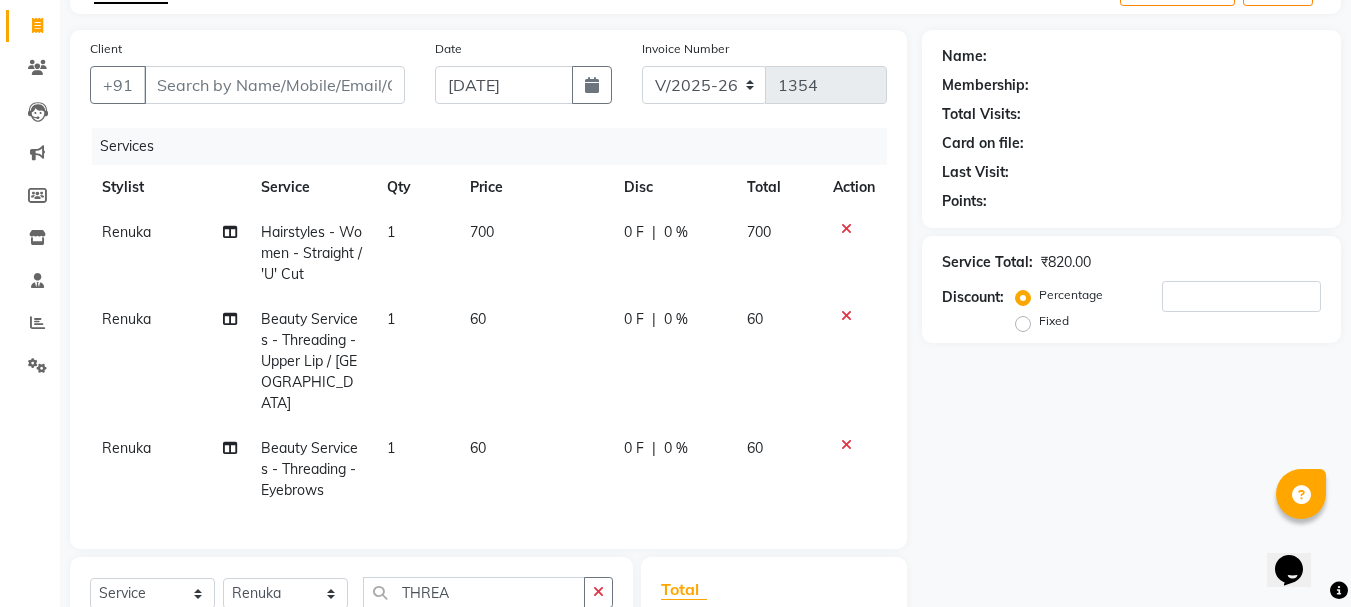 scroll, scrollTop: 0, scrollLeft: 0, axis: both 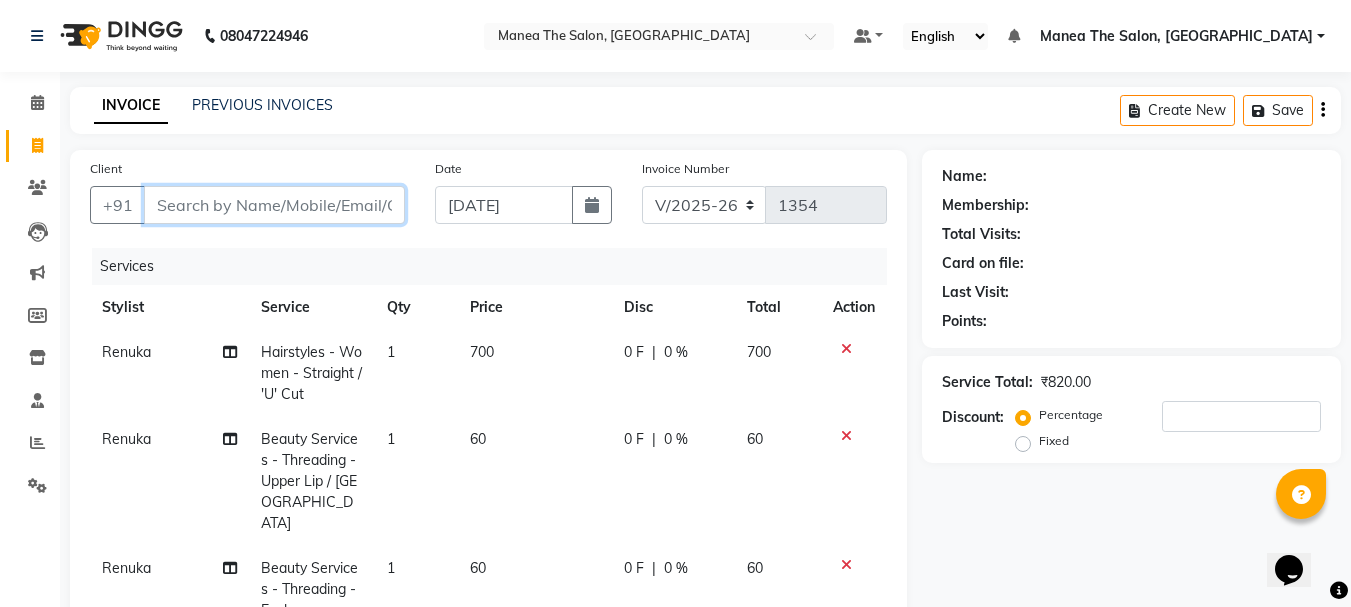 click on "Client" at bounding box center [274, 205] 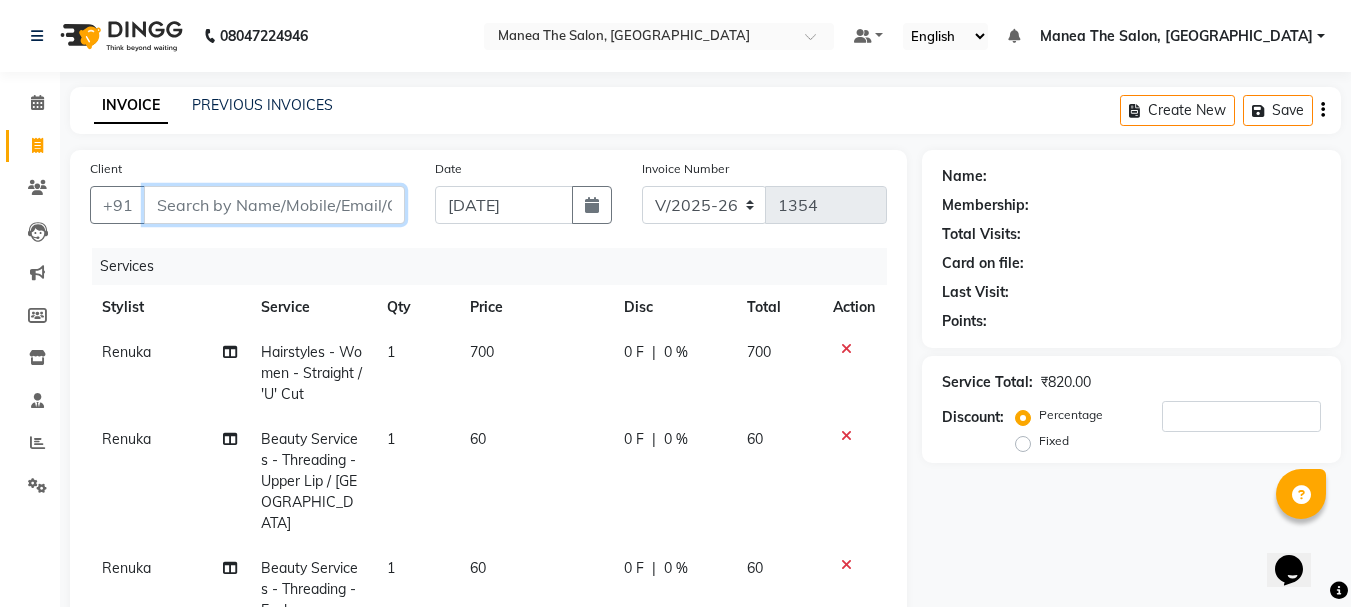 type on "9" 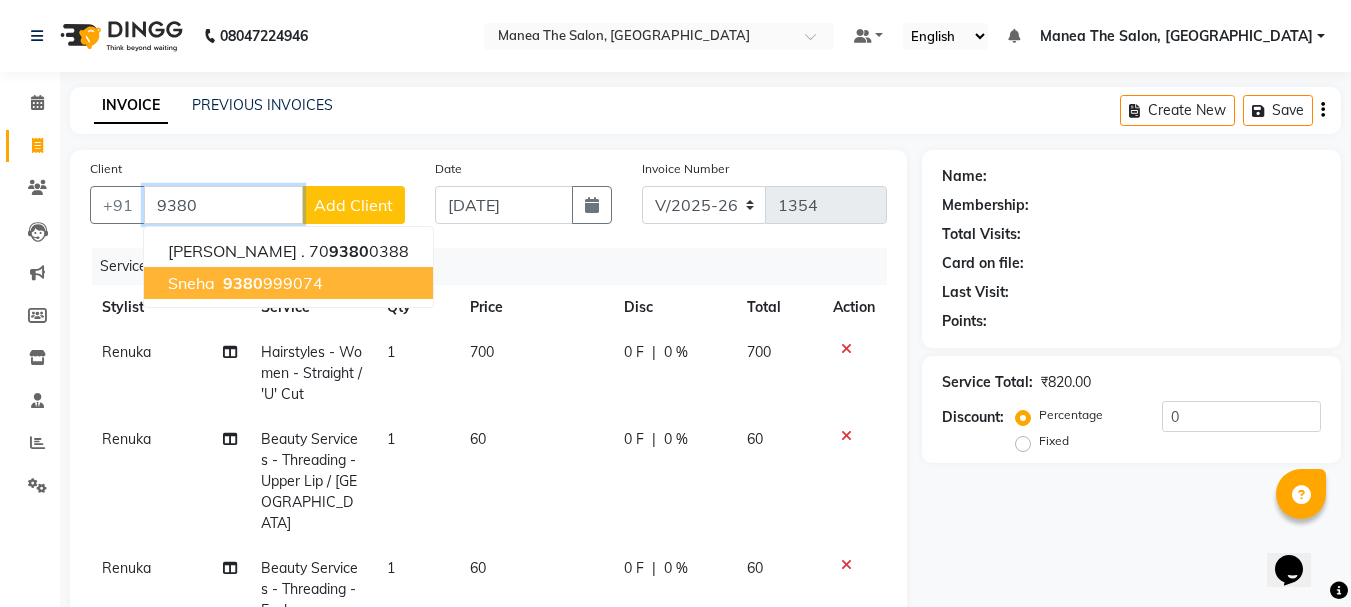 click on "9380 999074" at bounding box center [271, 283] 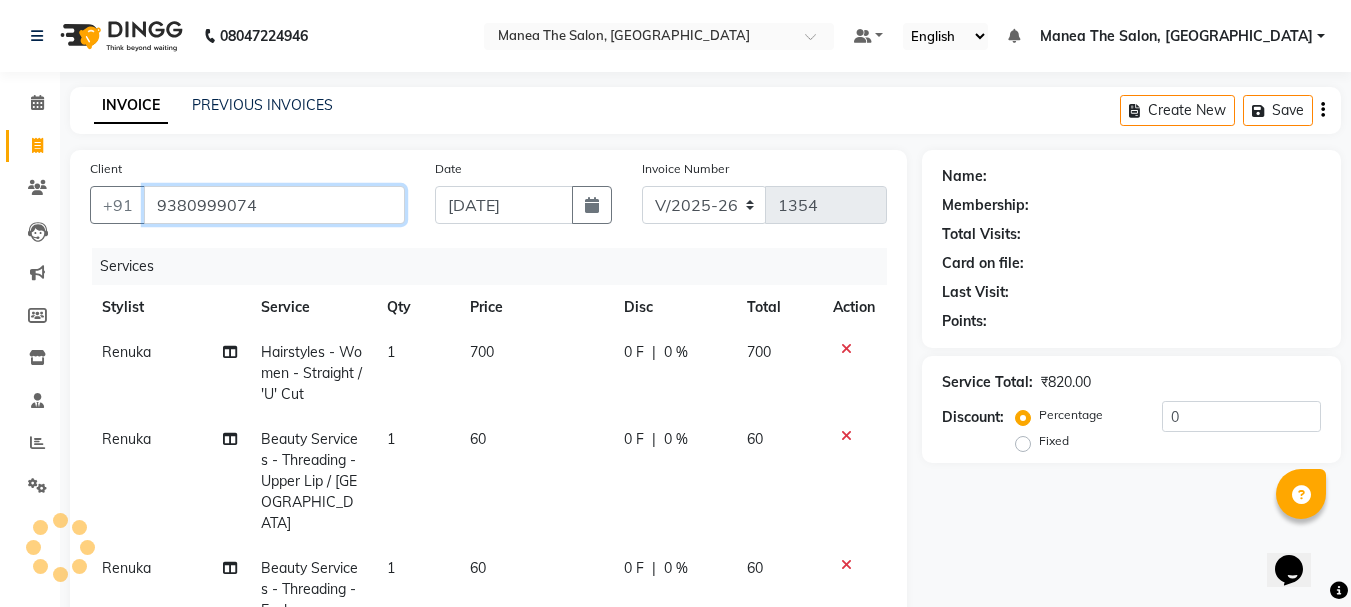 type on "9380999074" 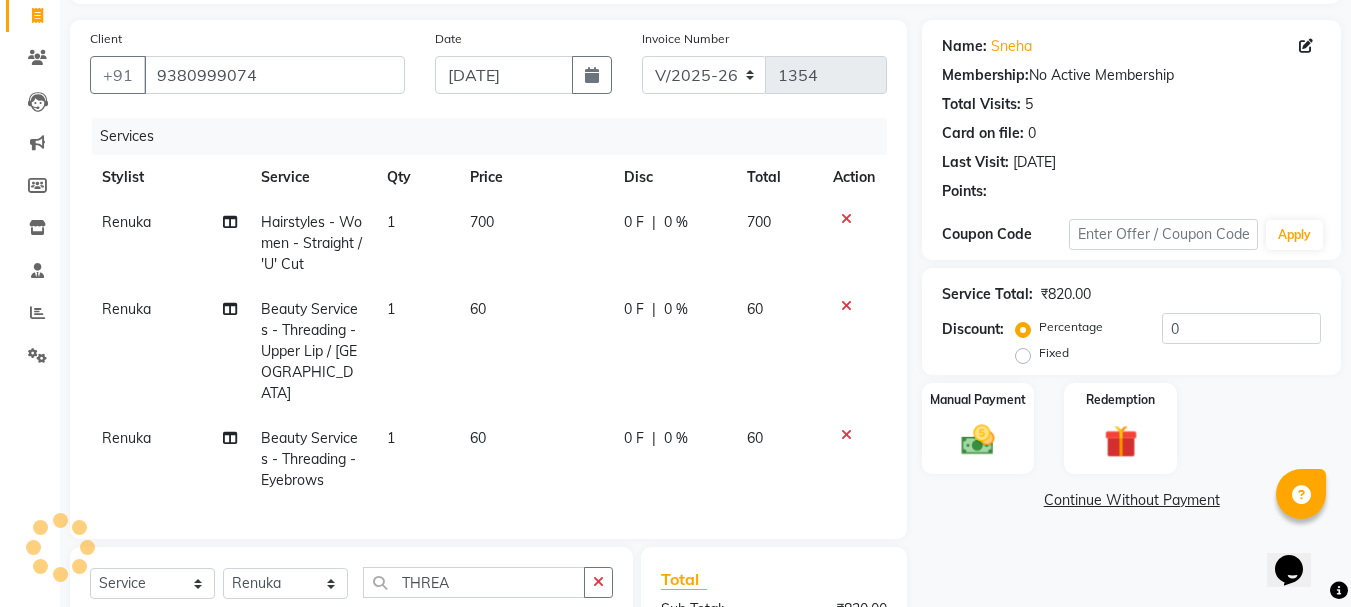 scroll, scrollTop: 388, scrollLeft: 0, axis: vertical 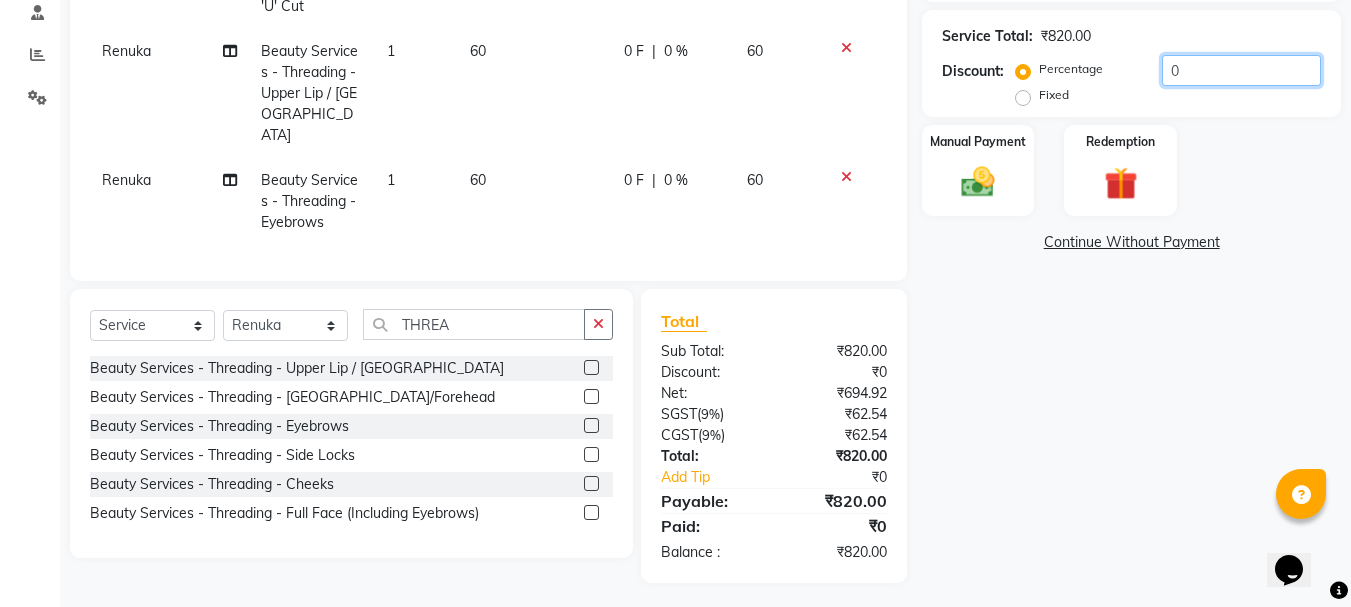click on "0" 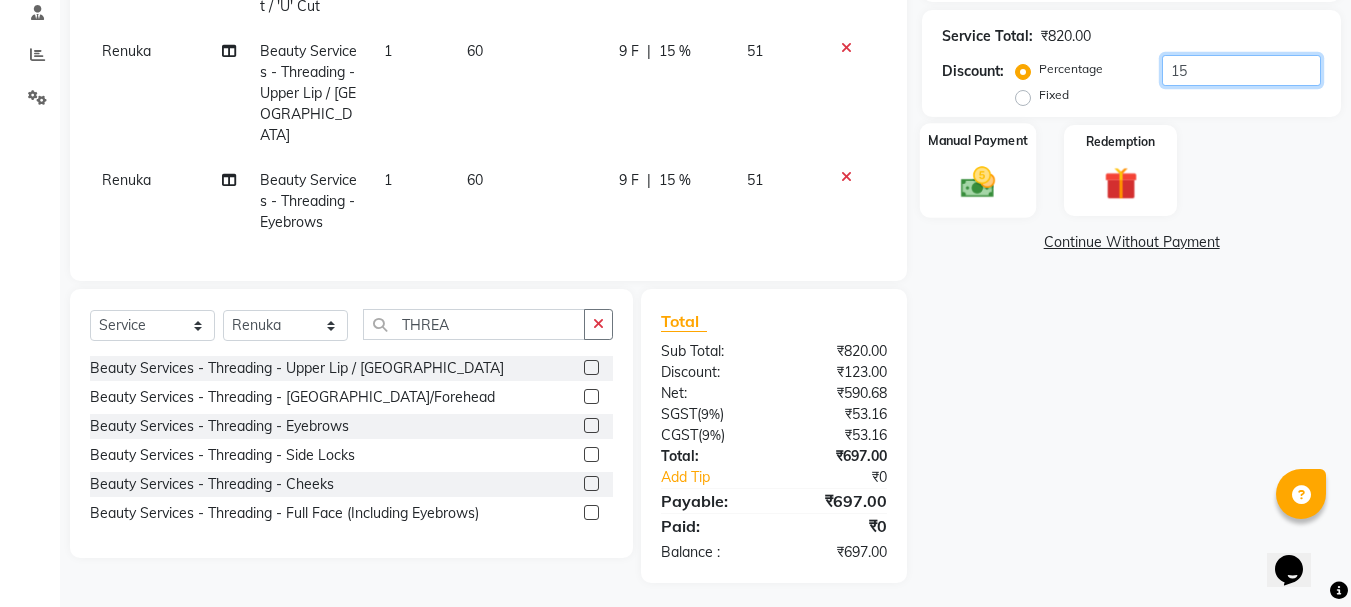 type on "15" 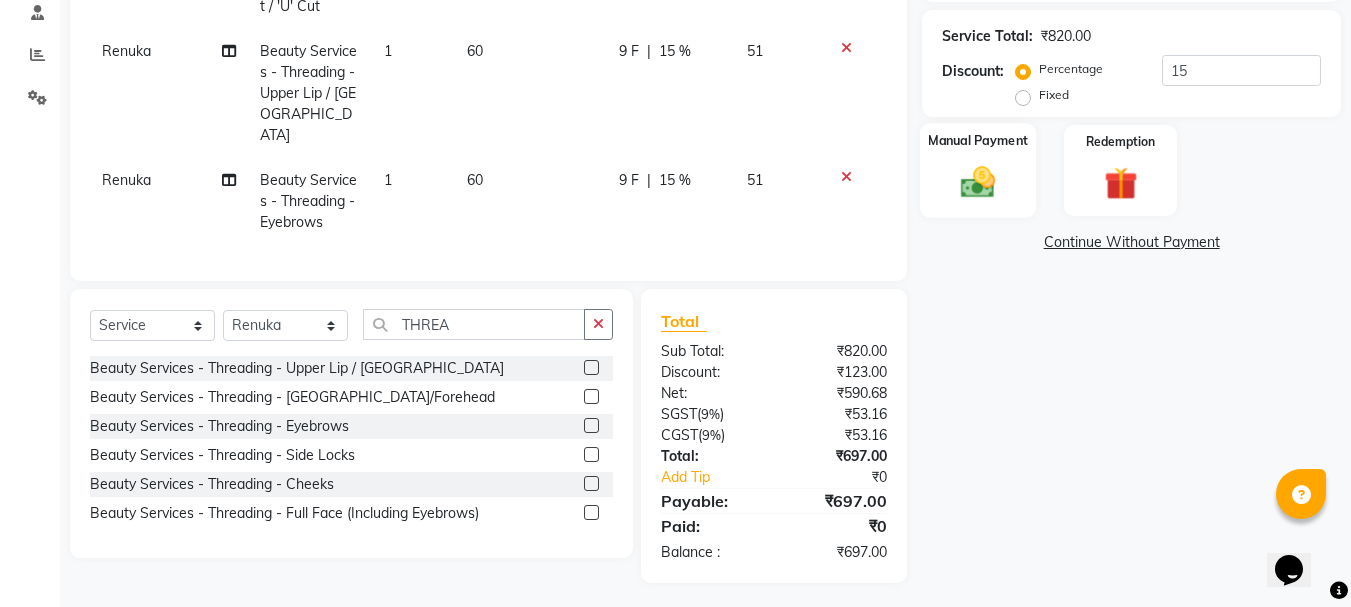 click 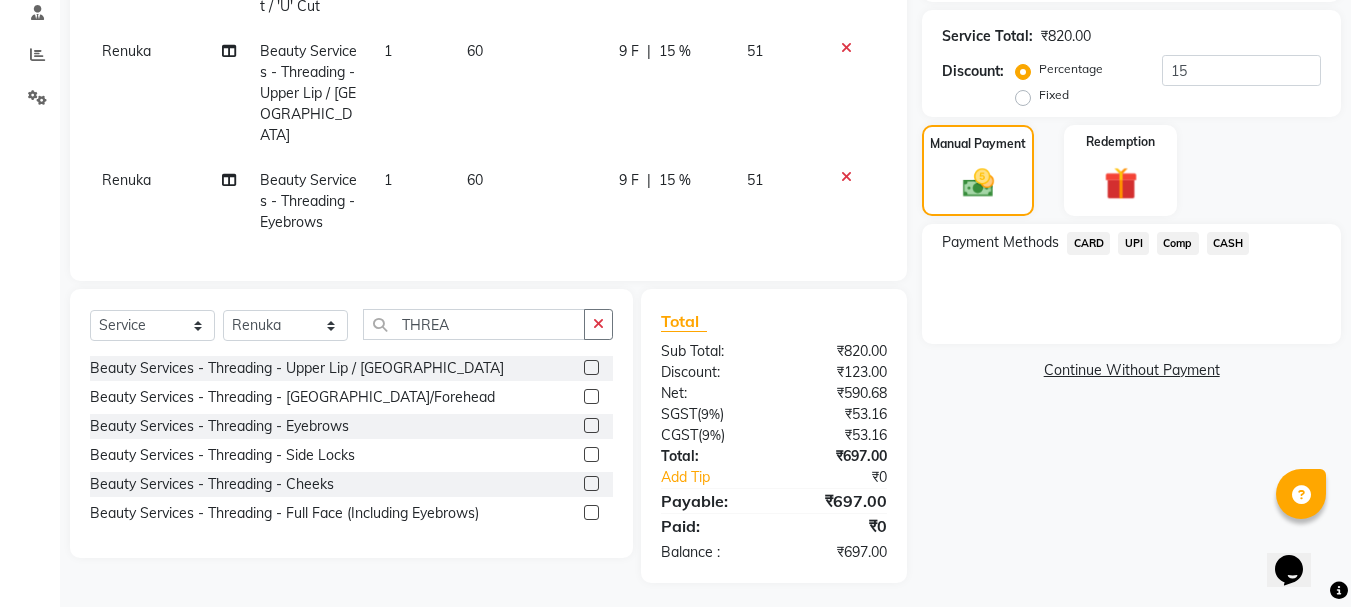 click on "UPI" 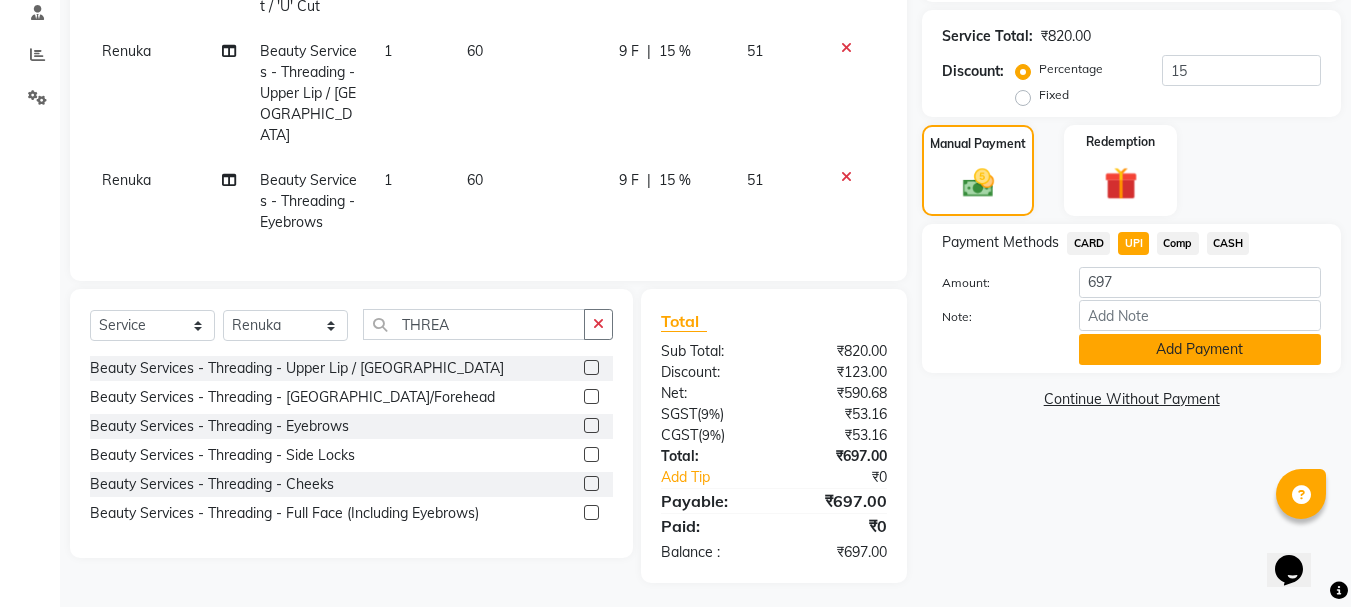 click on "Add Payment" 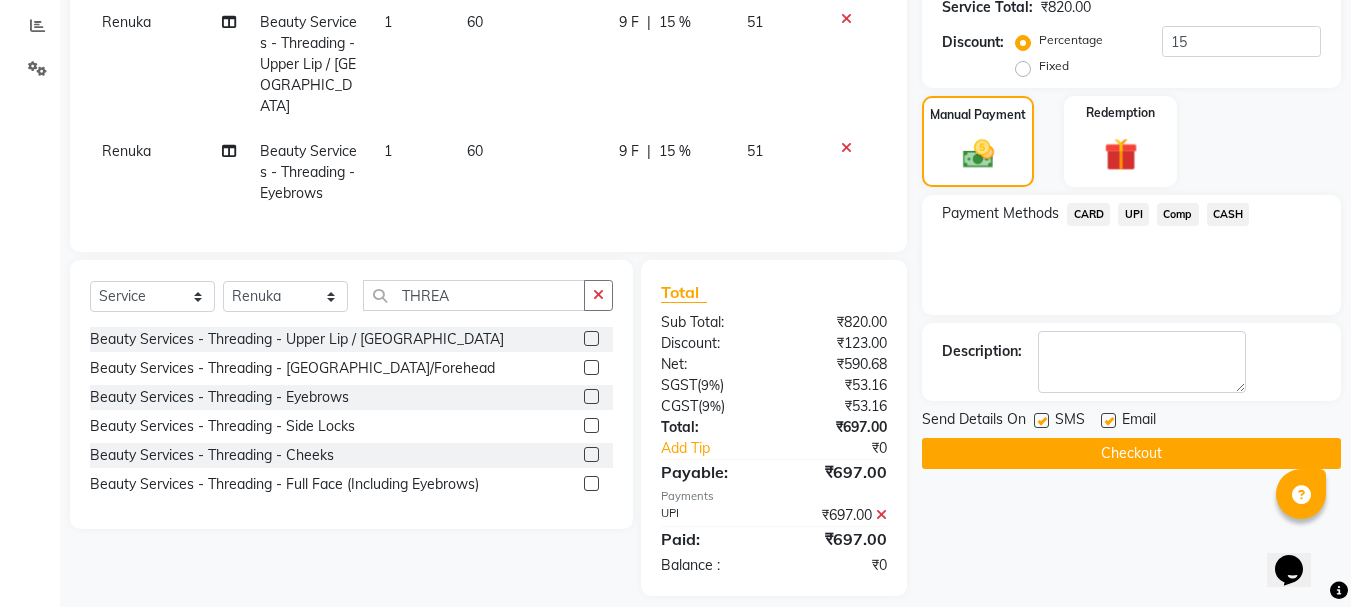 scroll, scrollTop: 430, scrollLeft: 0, axis: vertical 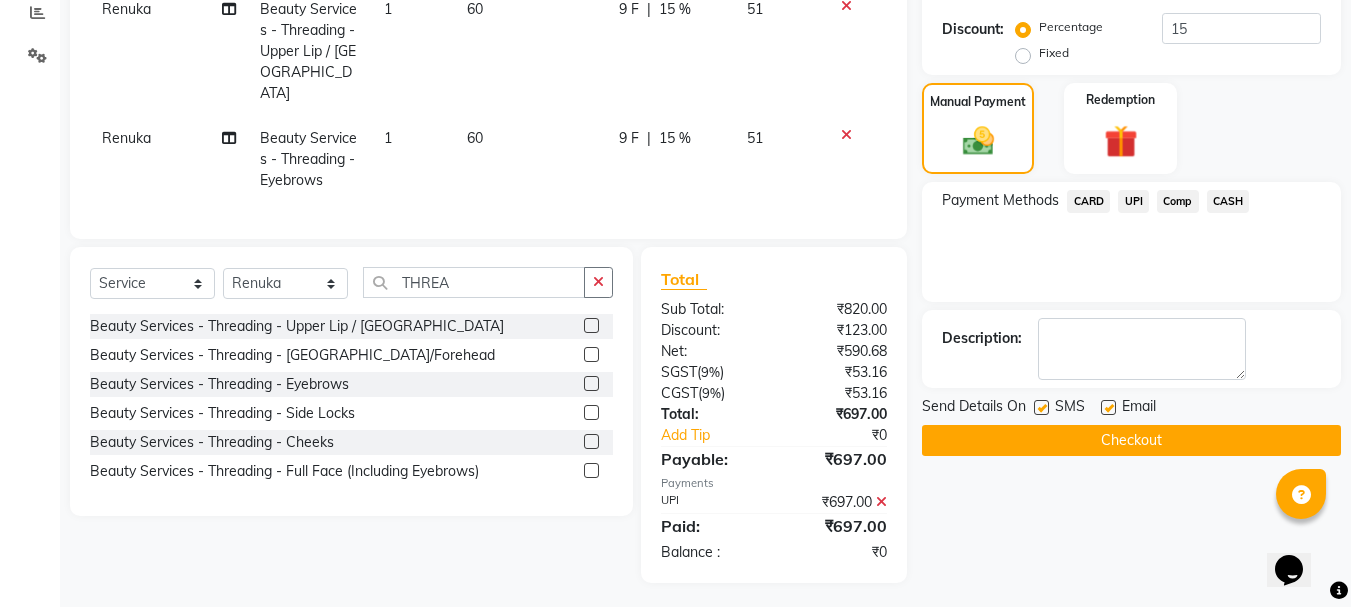 click on "Checkout" 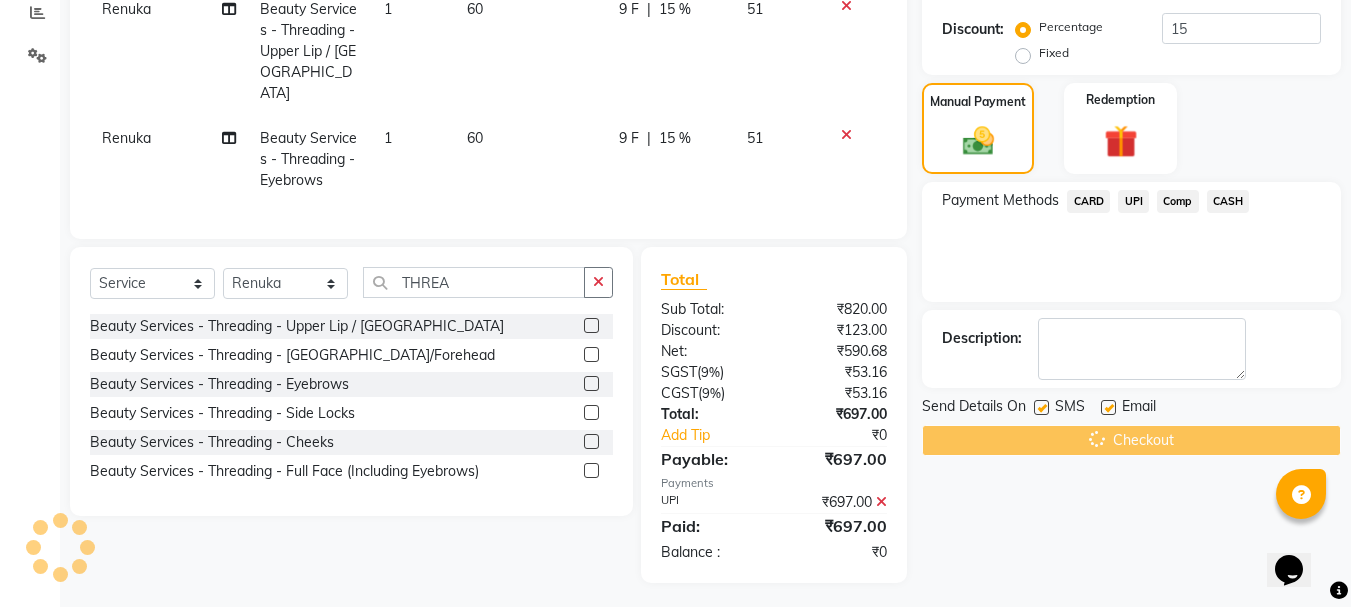 scroll, scrollTop: 277, scrollLeft: 0, axis: vertical 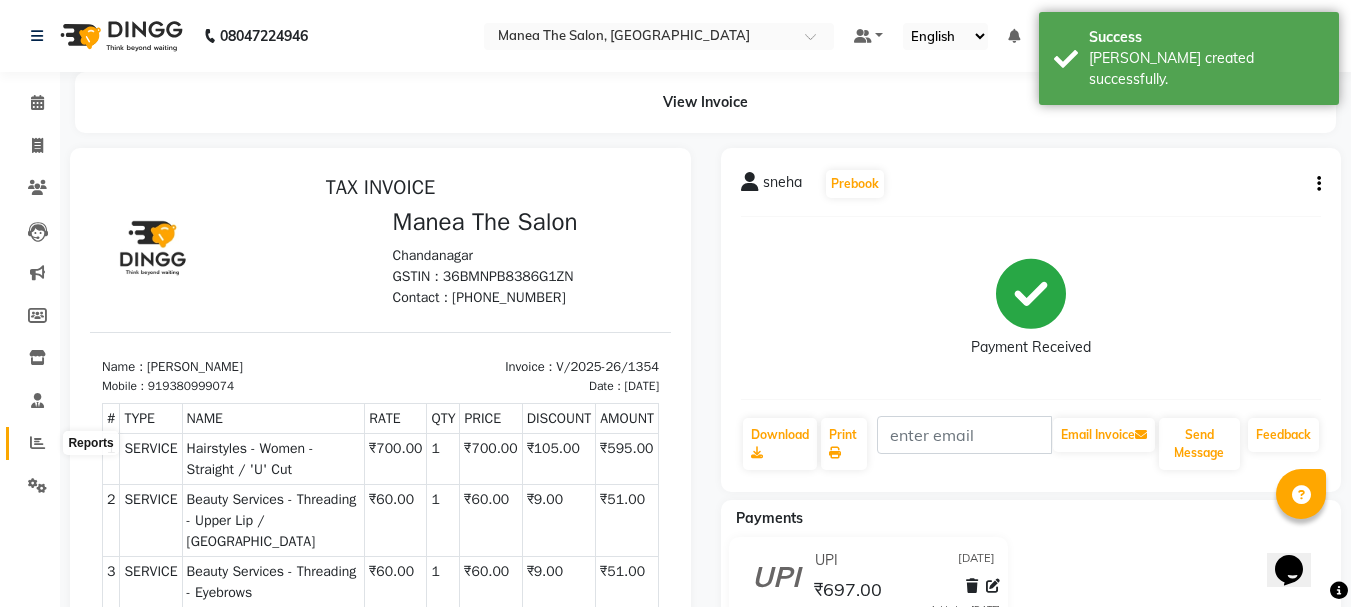 click 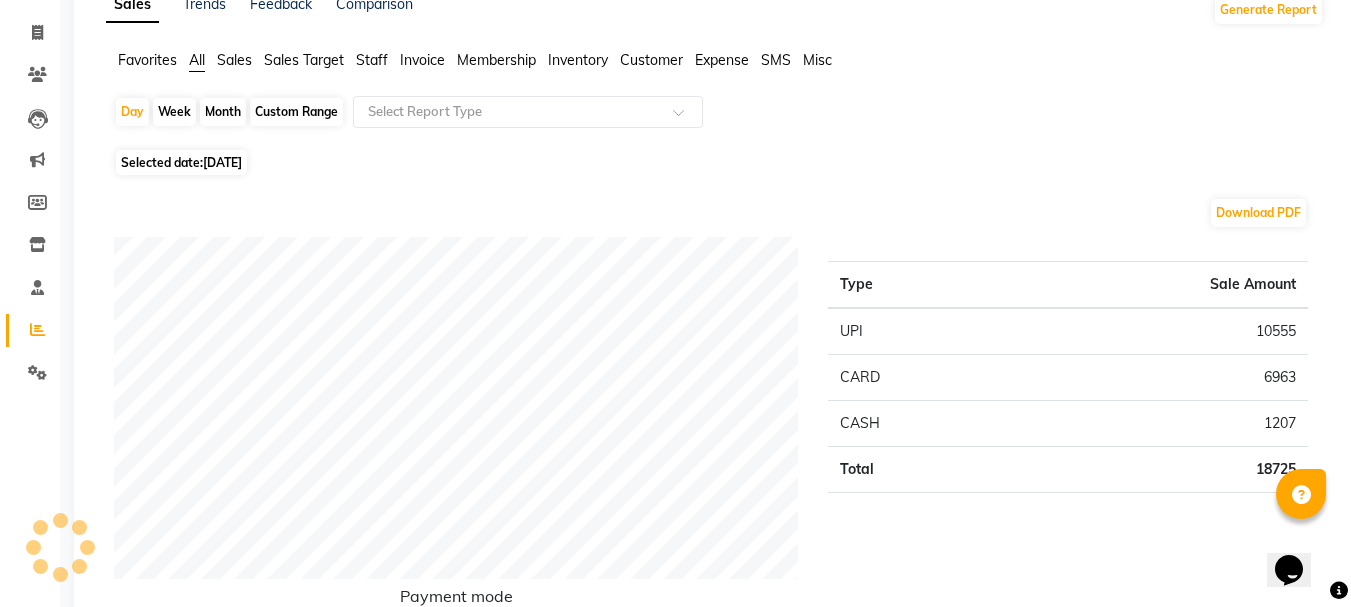 scroll, scrollTop: 0, scrollLeft: 0, axis: both 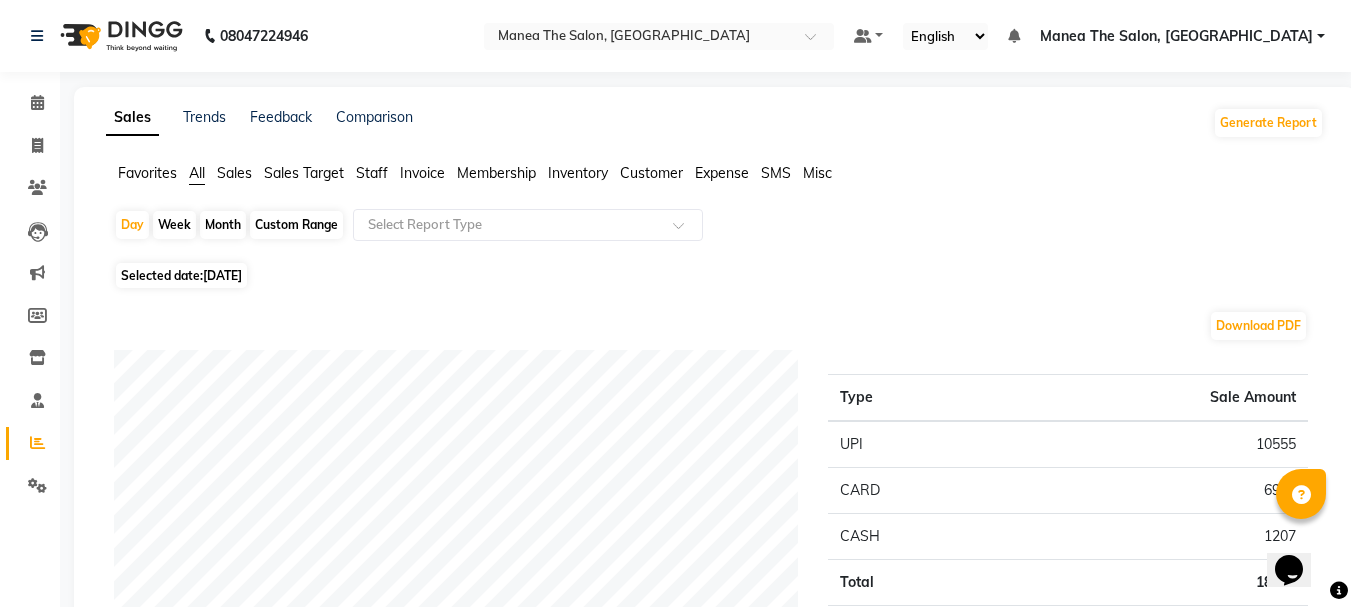 click on "Month" 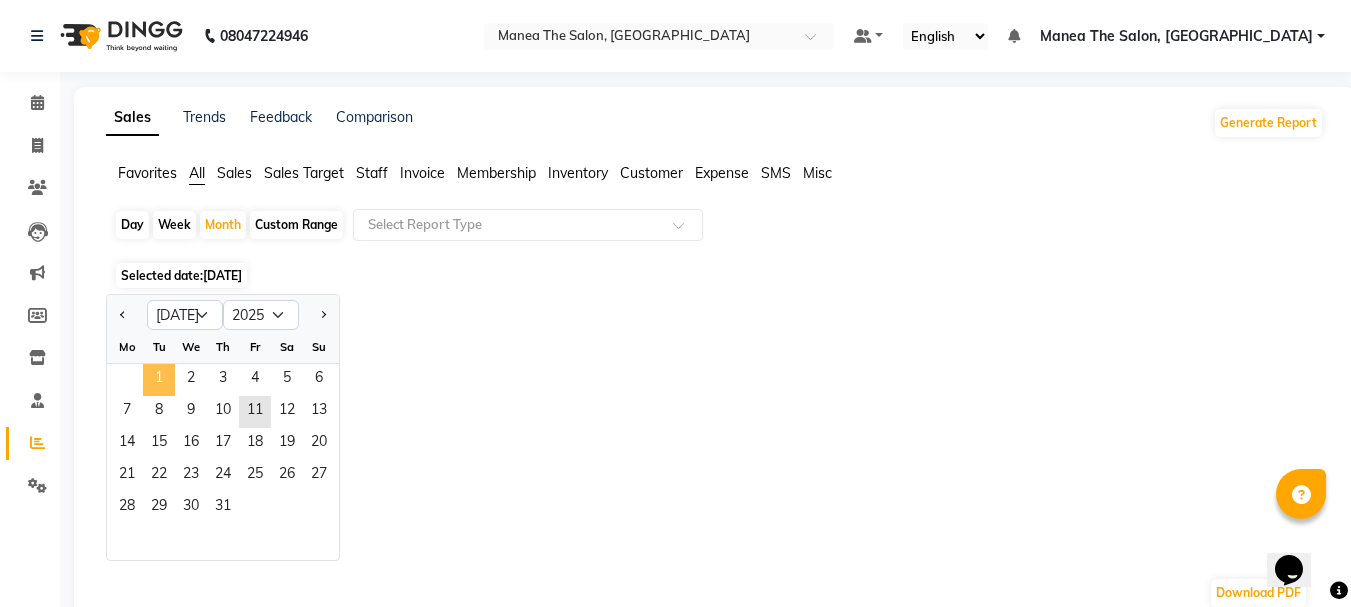 click on "1" 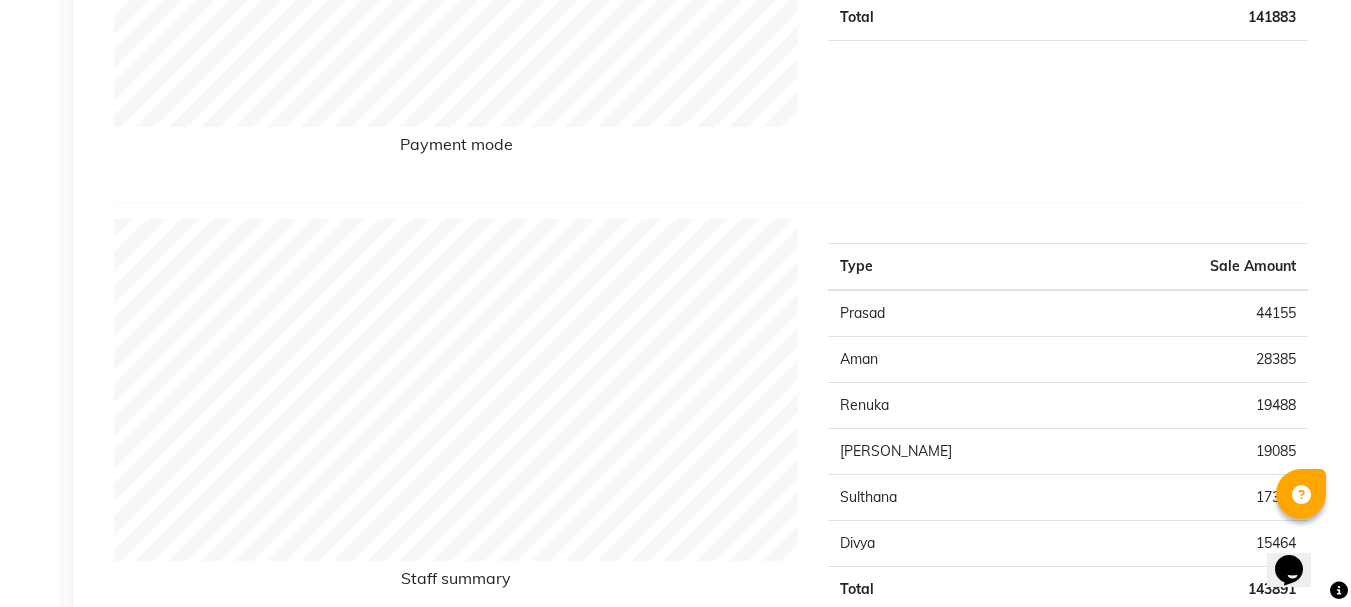 scroll, scrollTop: 700, scrollLeft: 0, axis: vertical 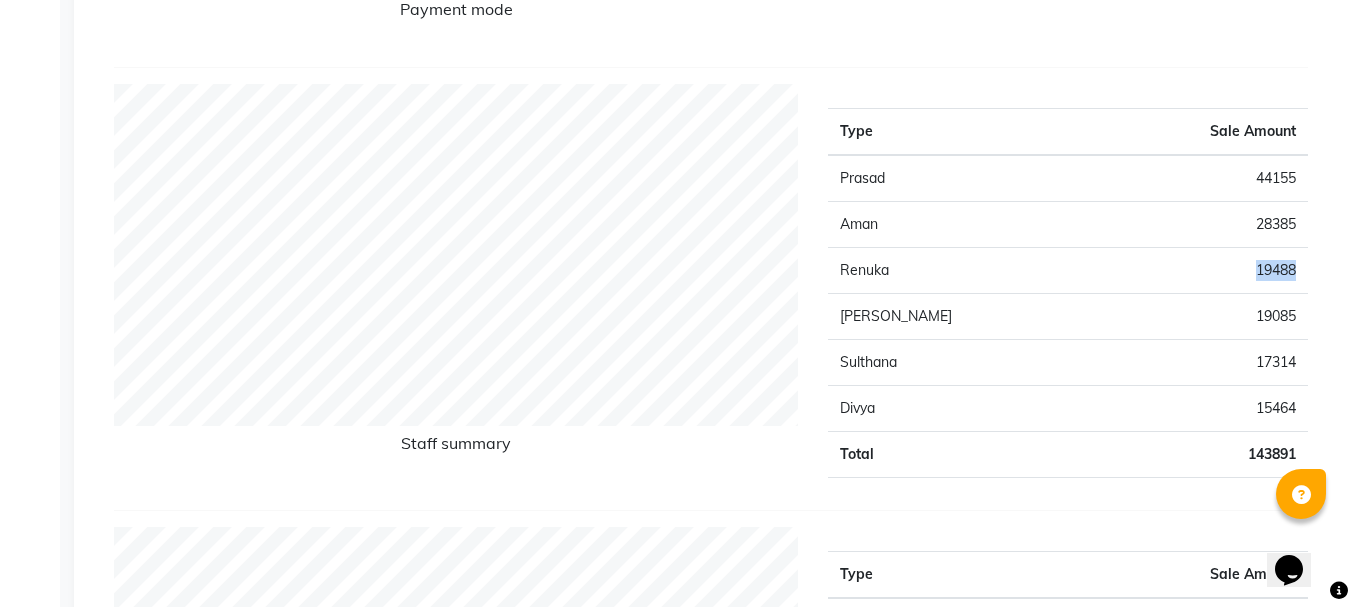 drag, startPoint x: 1299, startPoint y: 260, endPoint x: 1179, endPoint y: 281, distance: 121.82365 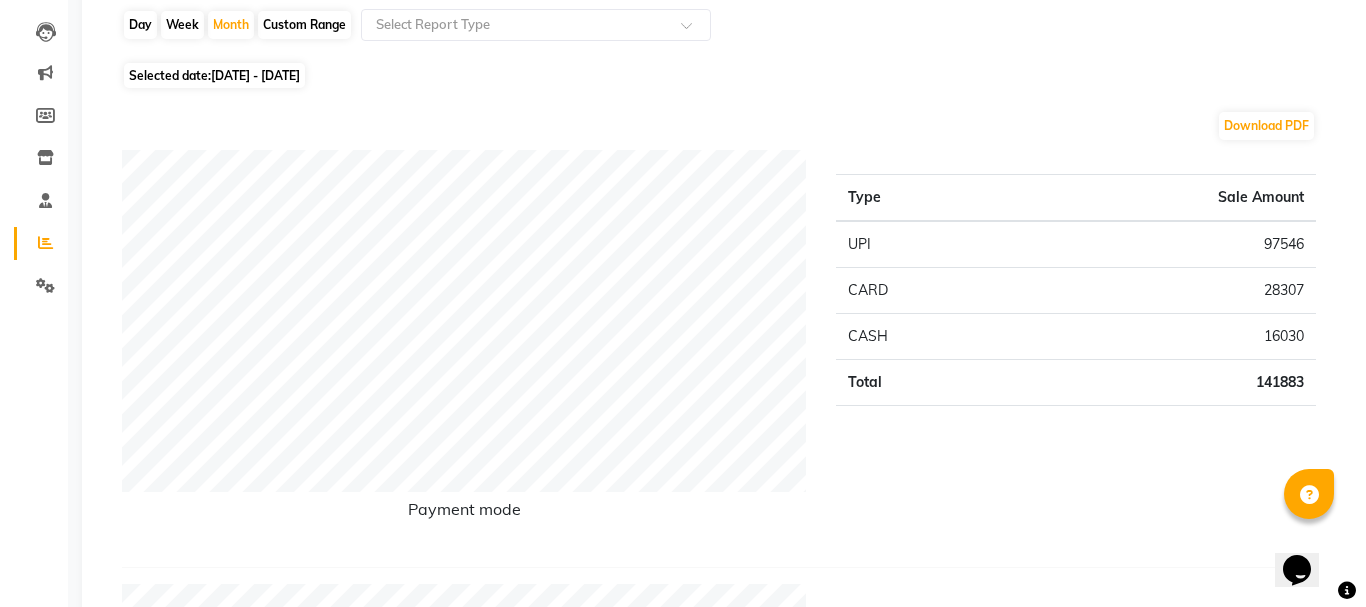 scroll, scrollTop: 0, scrollLeft: 0, axis: both 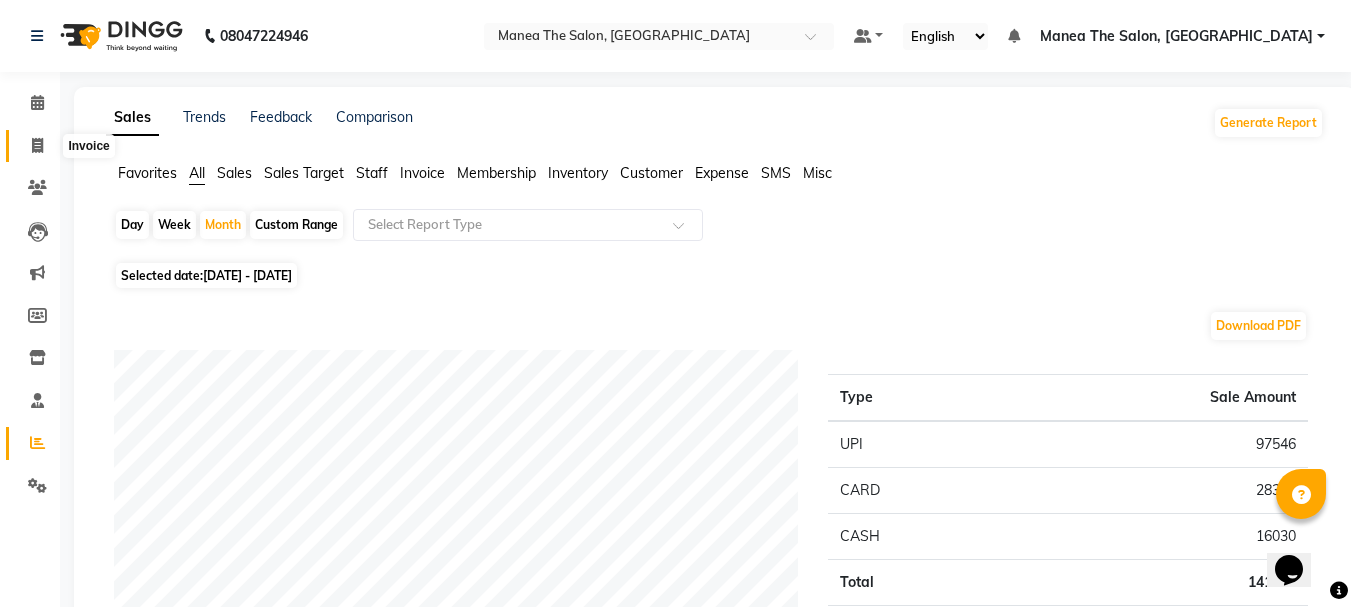 click 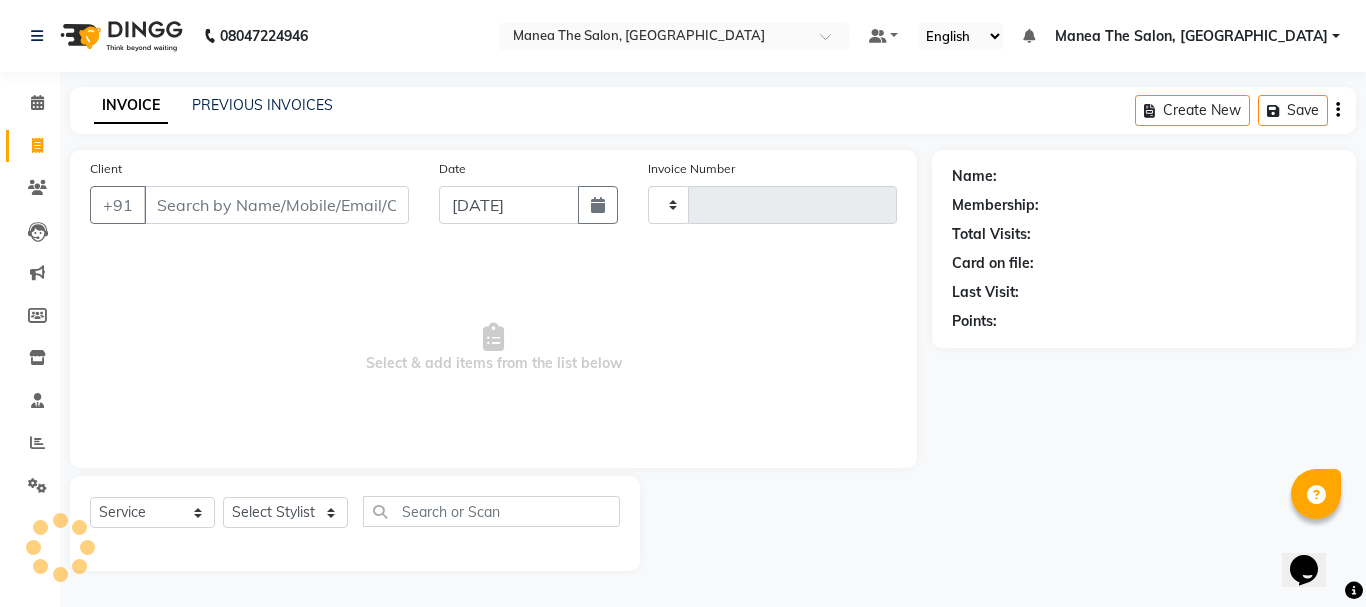 type on "1355" 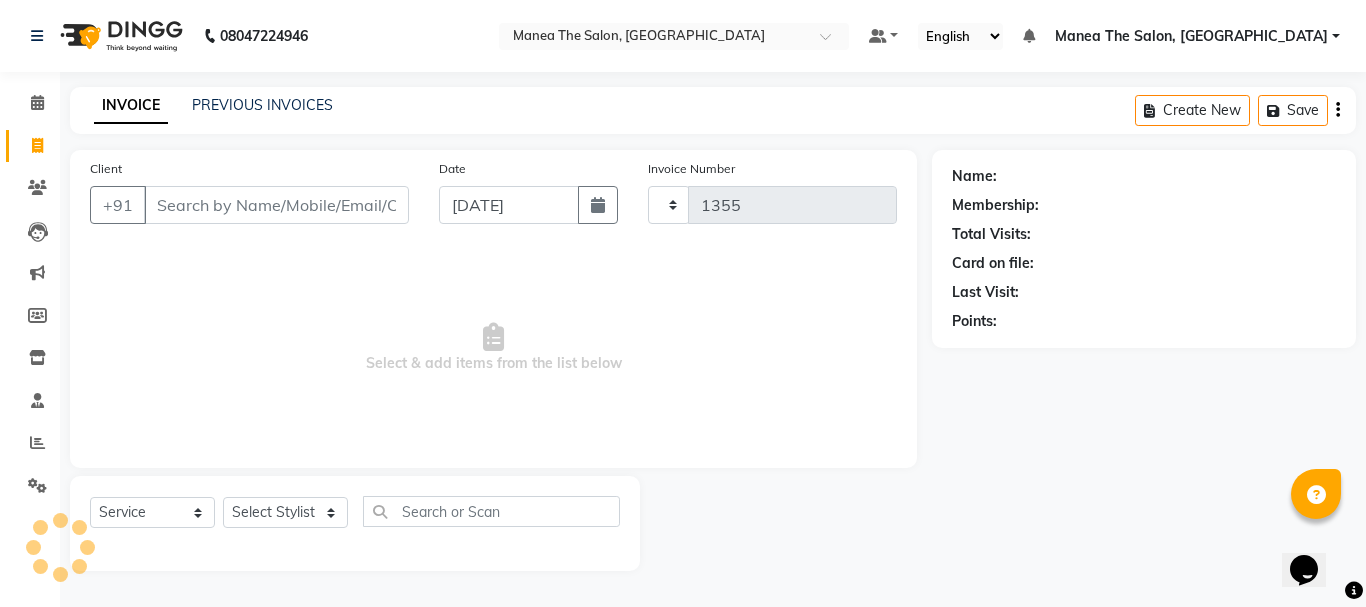 select on "7351" 